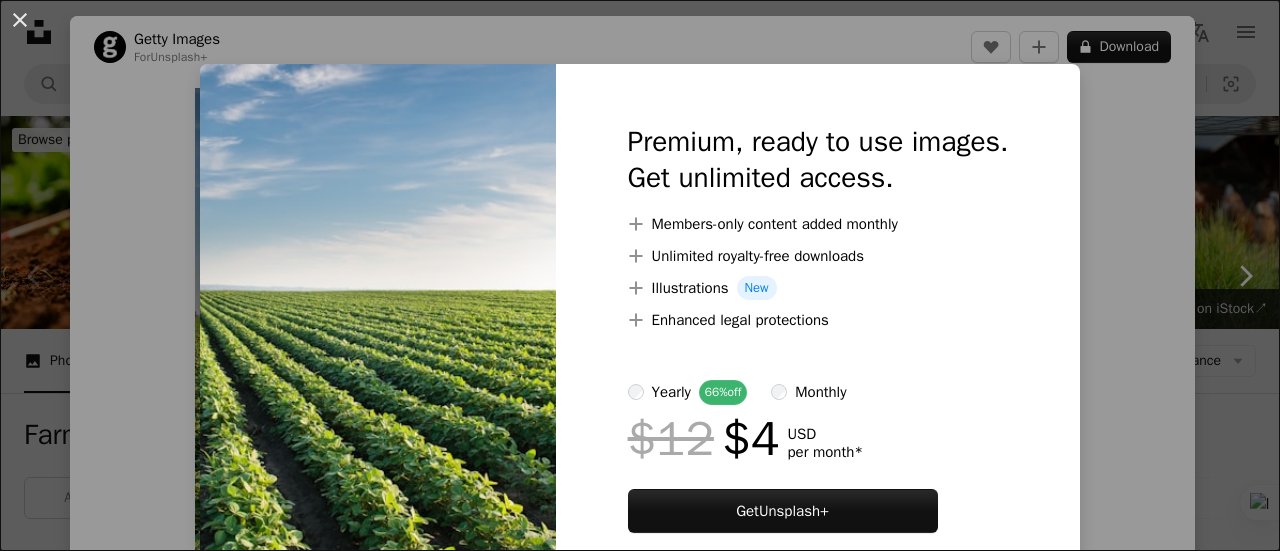 scroll, scrollTop: 417, scrollLeft: 0, axis: vertical 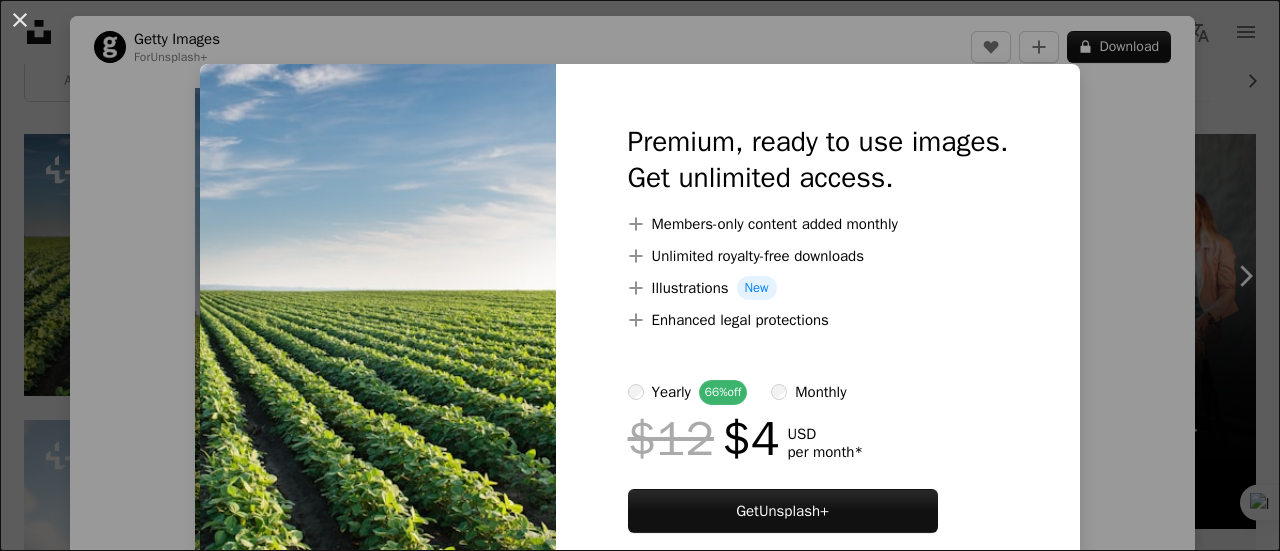 click on "An X shape Premium, ready to use images. Get unlimited access. A plus sign Members-only content added monthly A plus sign Unlimited royalty-free downloads A plus sign Illustrations  New A plus sign Enhanced legal protections yearly 66%  off monthly $12   $4 USD per month * Get  Unsplash+ * When paid annually, billed upfront  $48 Taxes where applicable. Renews automatically. Cancel anytime." at bounding box center [640, 275] 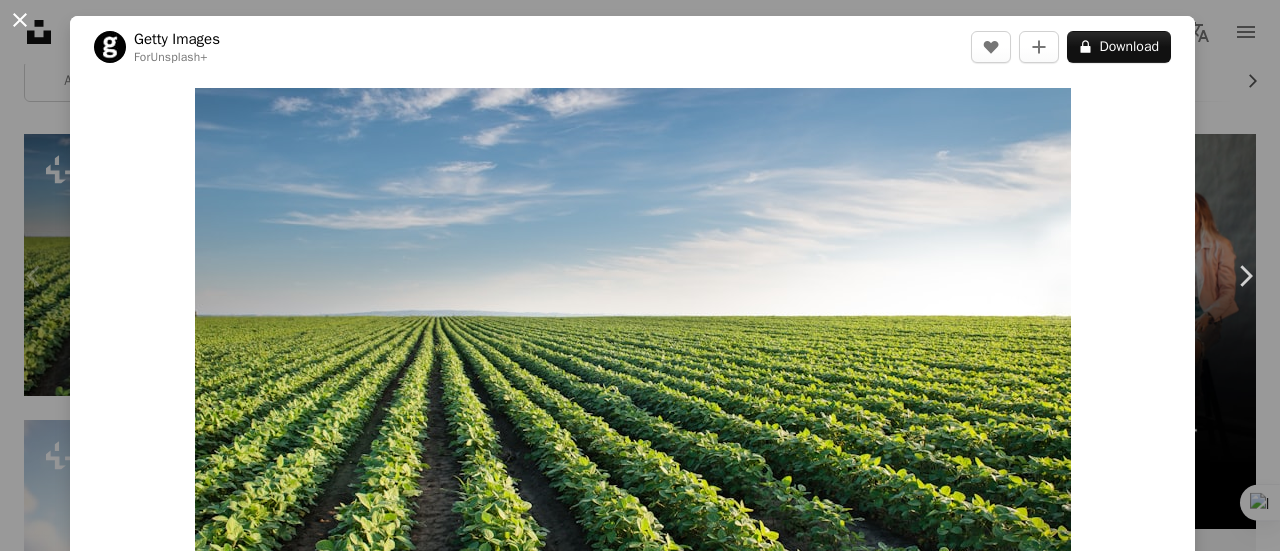 click on "An X shape" at bounding box center [20, 20] 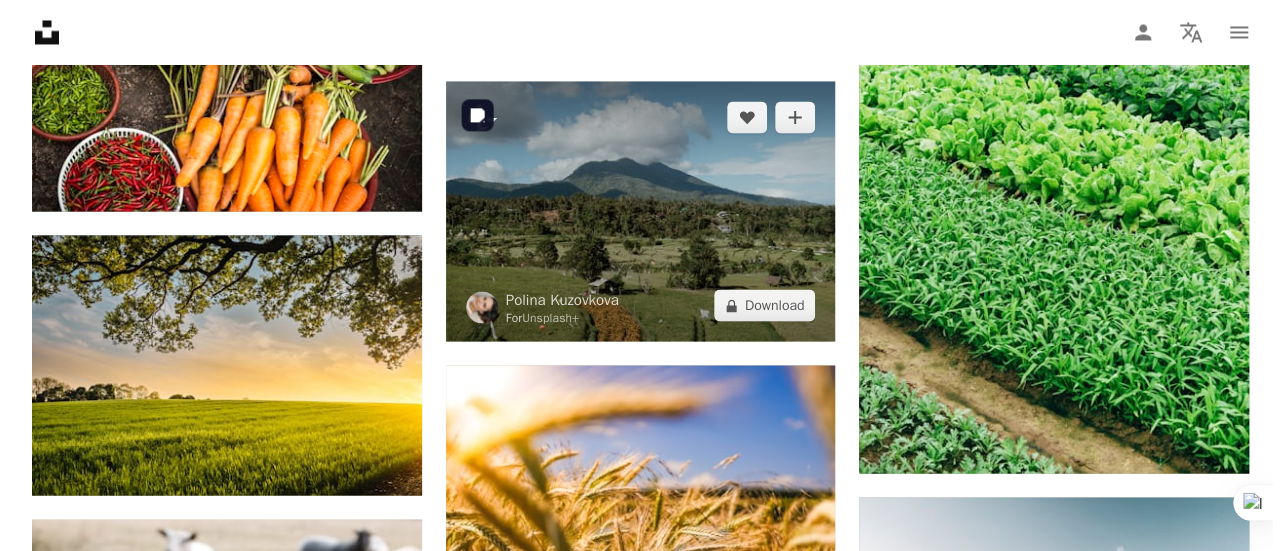 scroll, scrollTop: 1808, scrollLeft: 0, axis: vertical 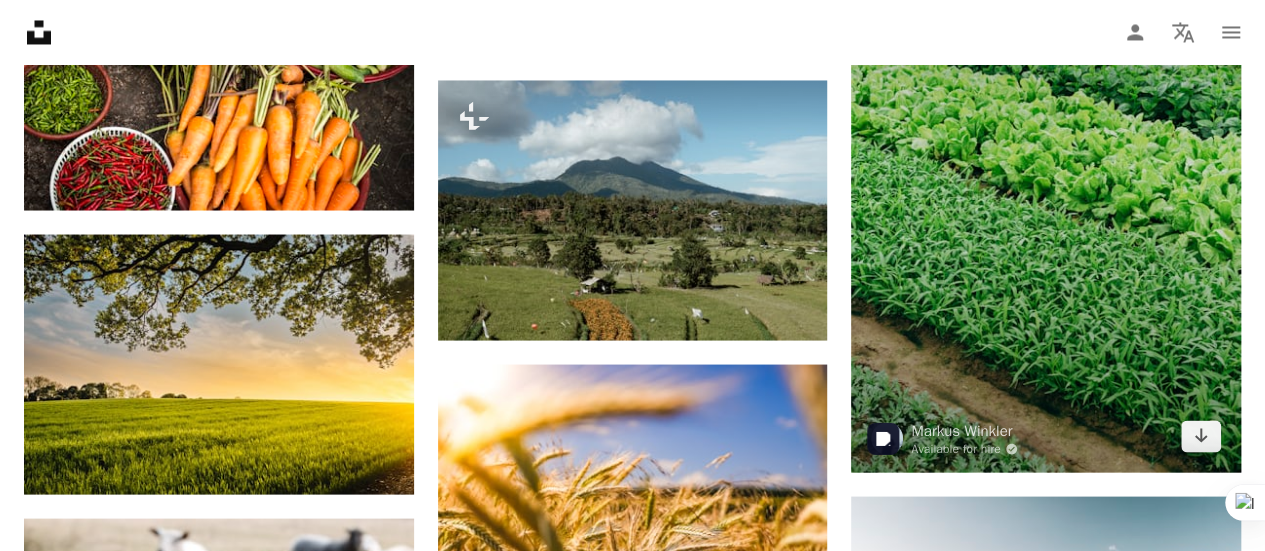 click at bounding box center [1046, 180] 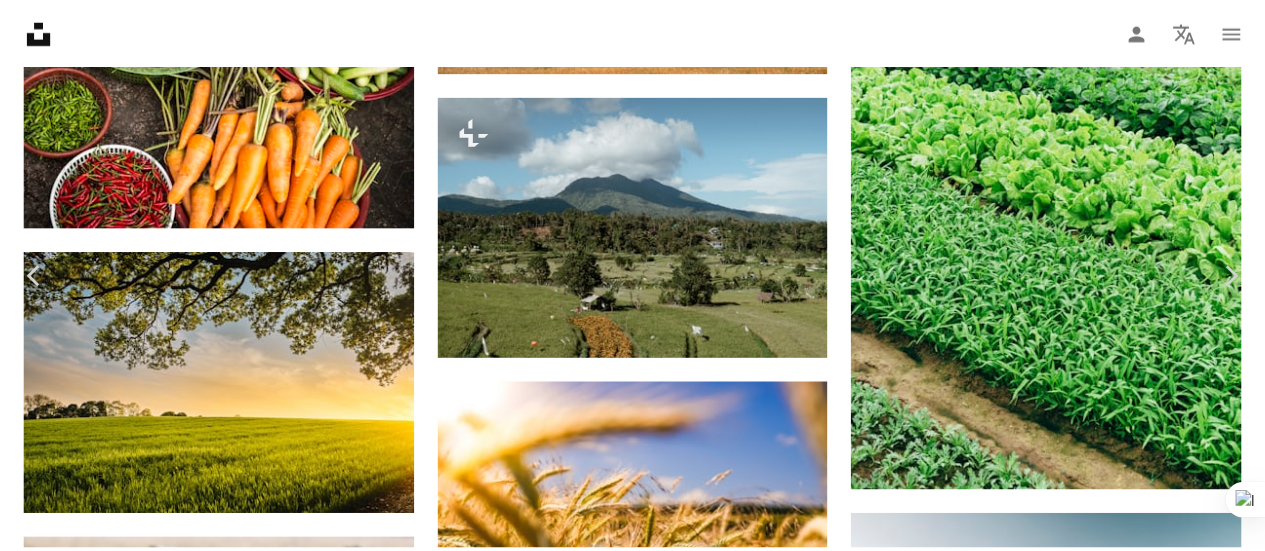 scroll, scrollTop: 141, scrollLeft: 0, axis: vertical 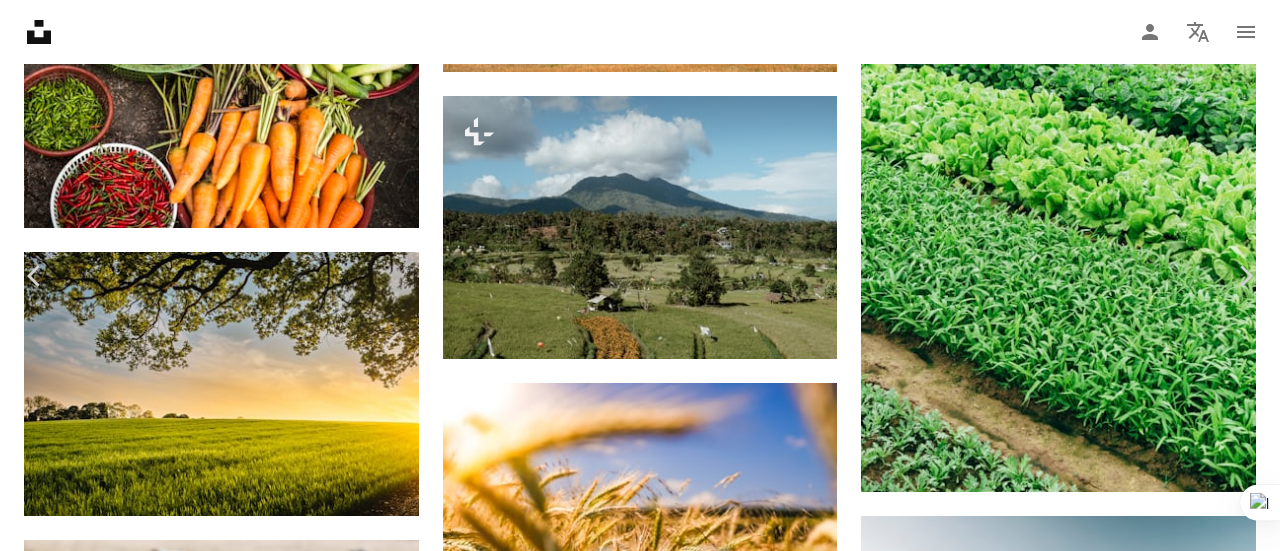 click on "Download free" at bounding box center [1081, 2529] 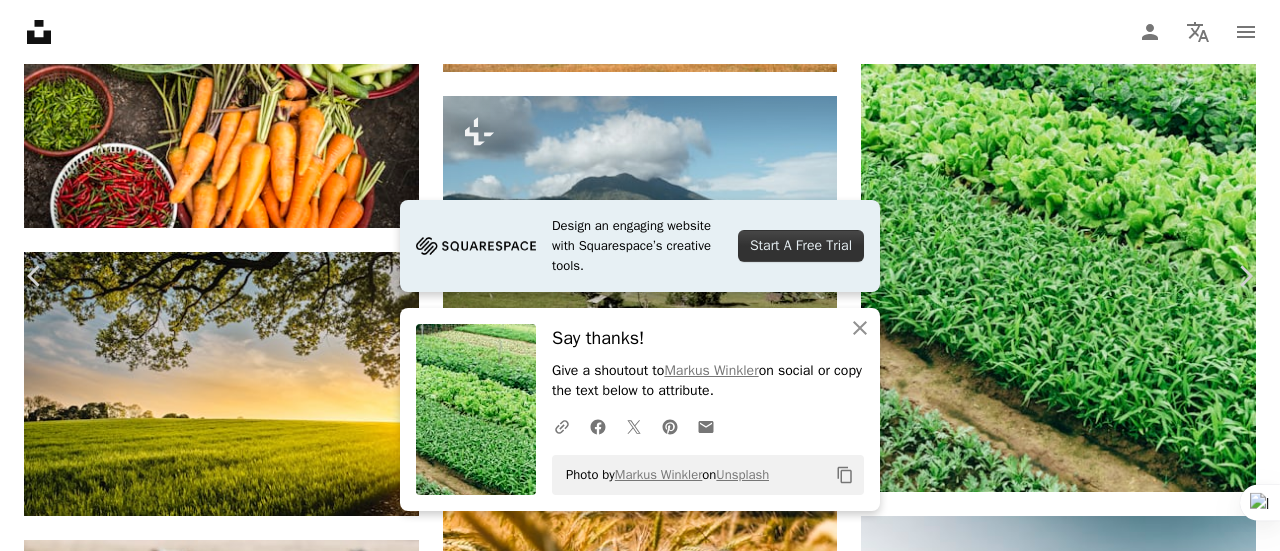 click on "An X shape" at bounding box center (20, 20) 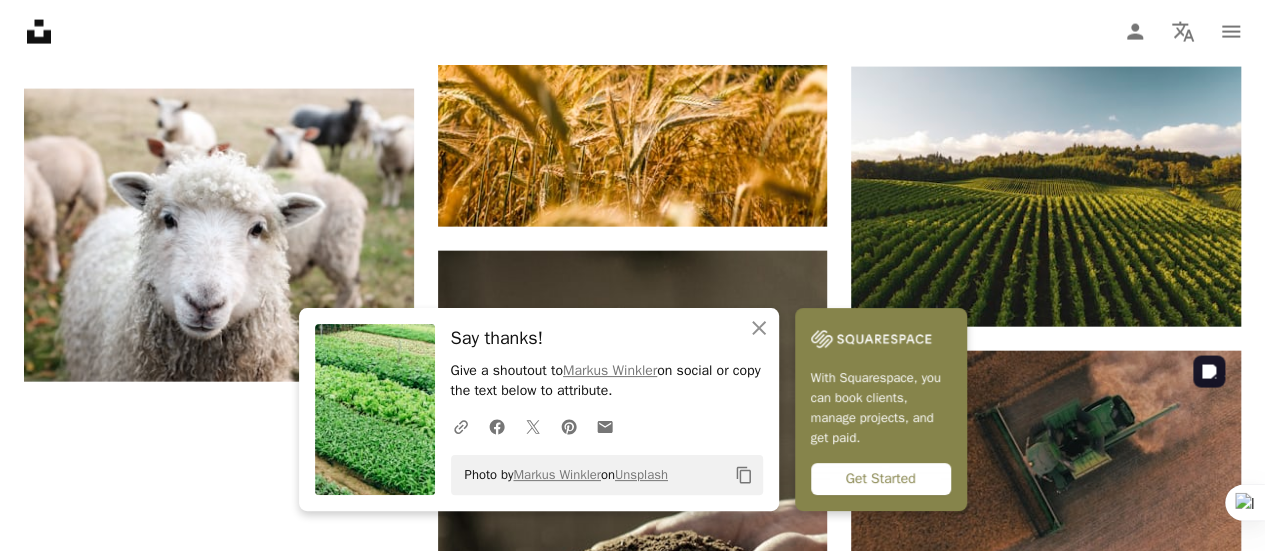 scroll, scrollTop: 2248, scrollLeft: 0, axis: vertical 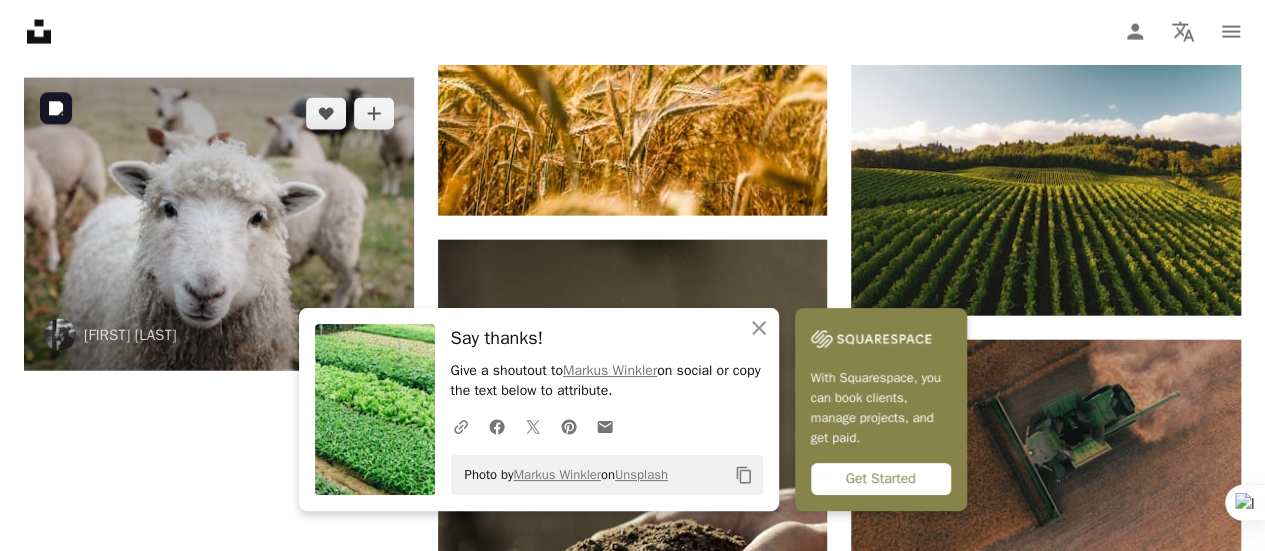 click at bounding box center [219, 224] 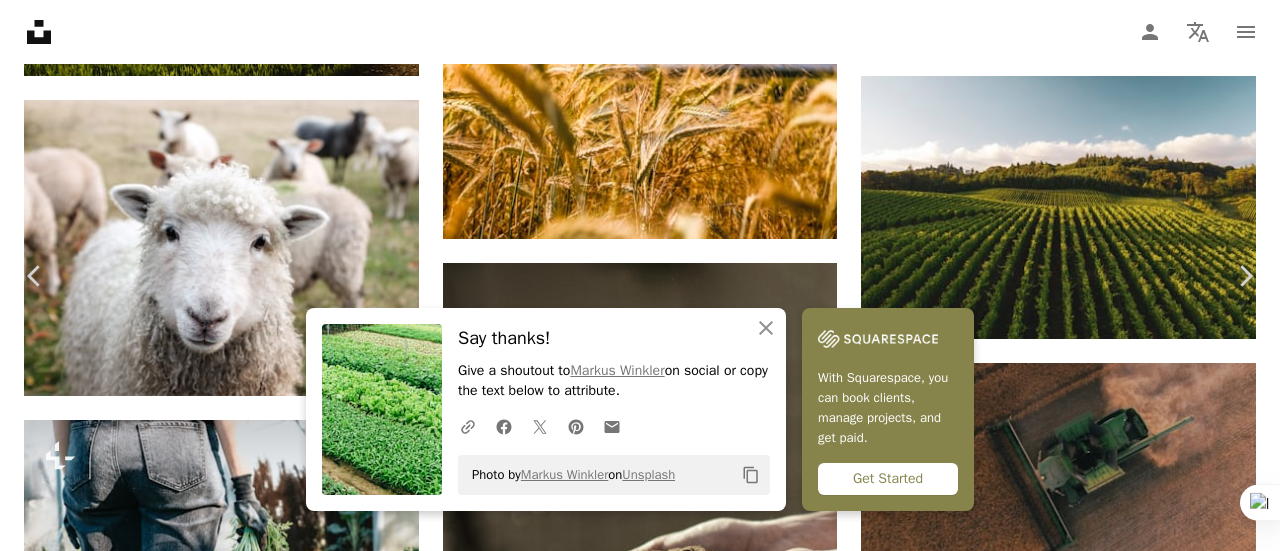 click on "Download free" at bounding box center (1081, 4509) 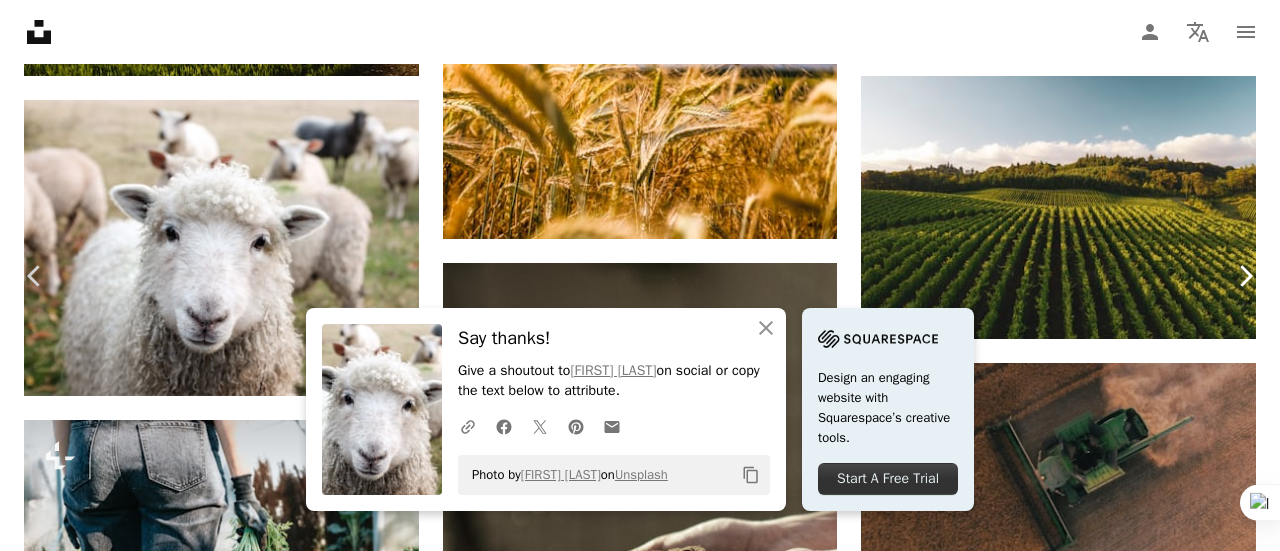 click on "Chevron right" 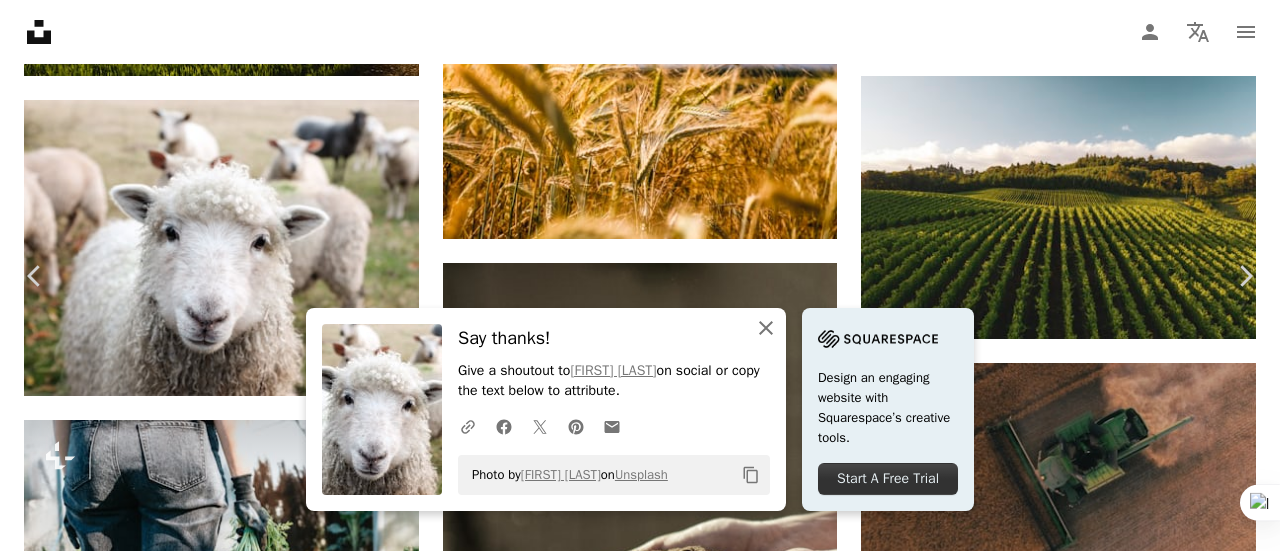 click on "An X shape" 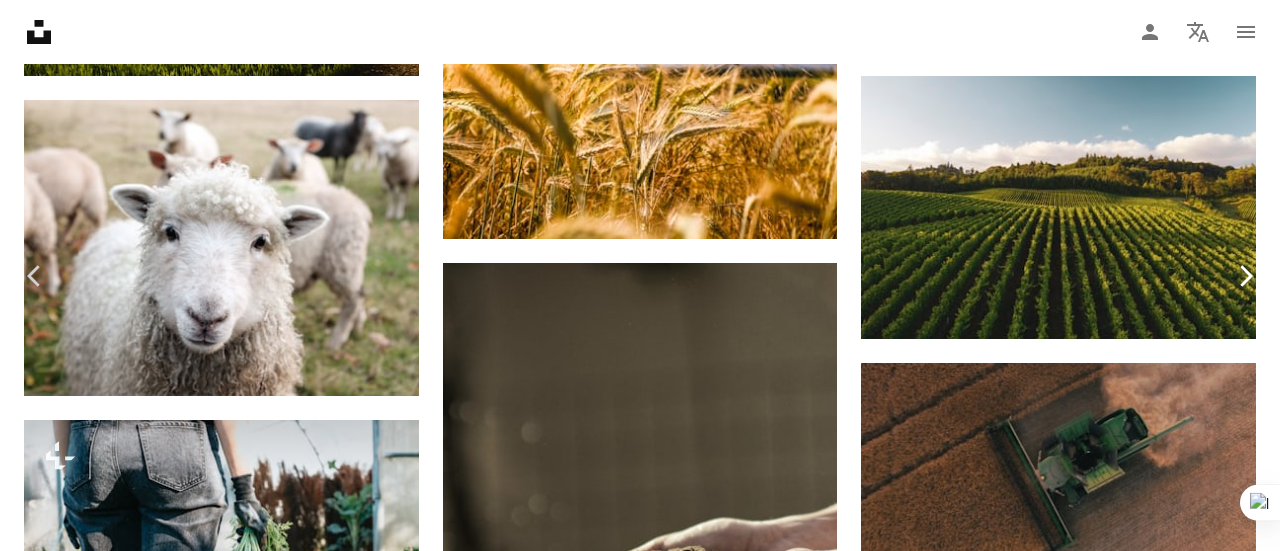 click on "Chevron right" 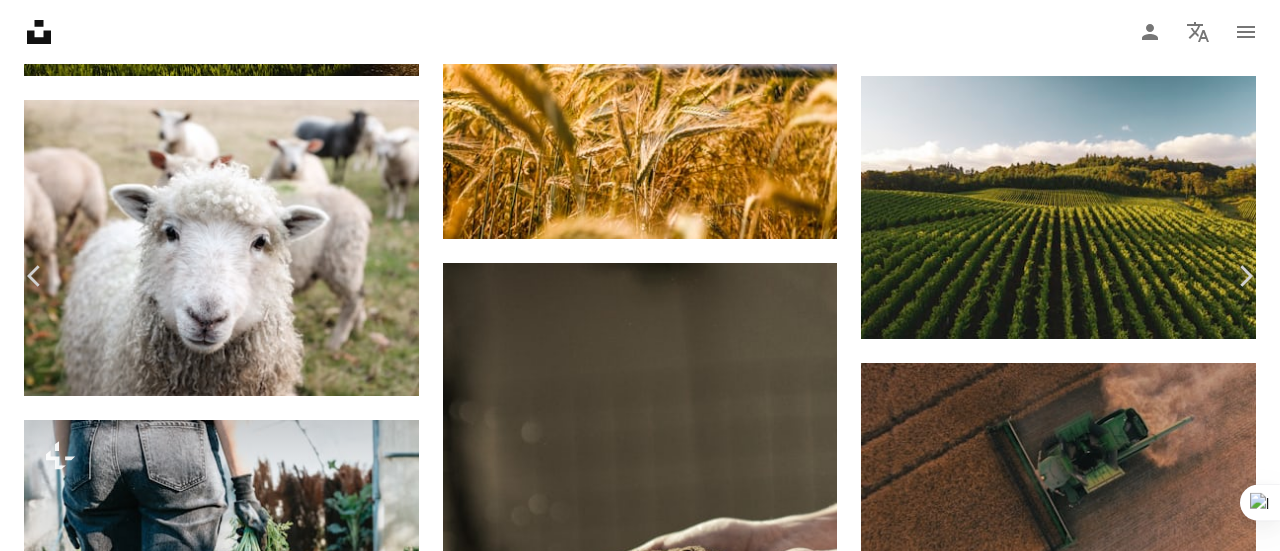 click on "Download free" at bounding box center [1081, 4509] 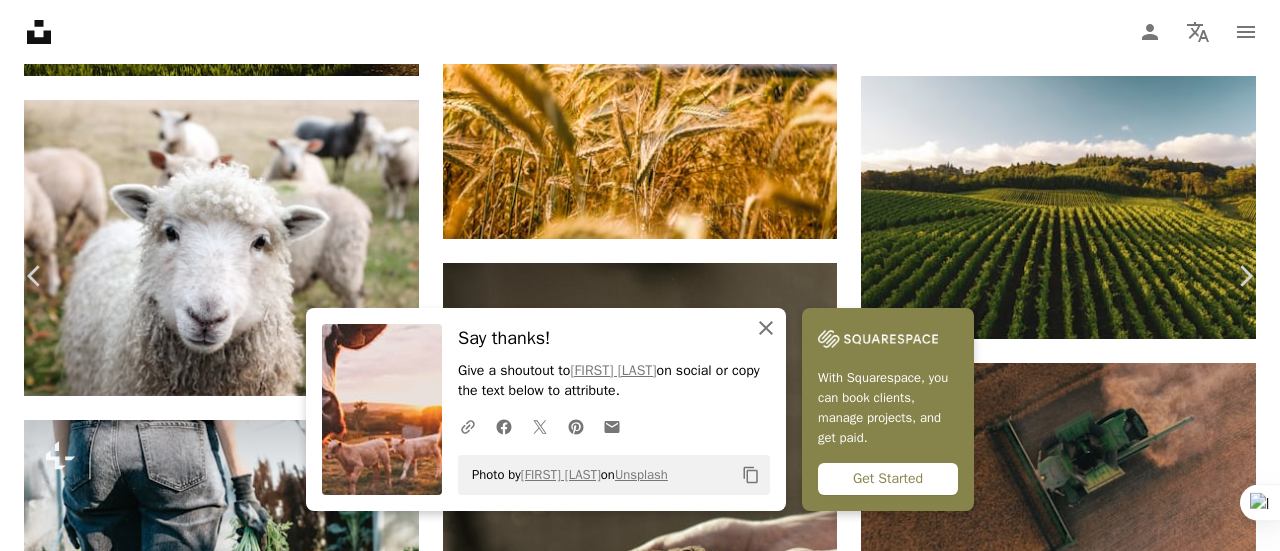 click 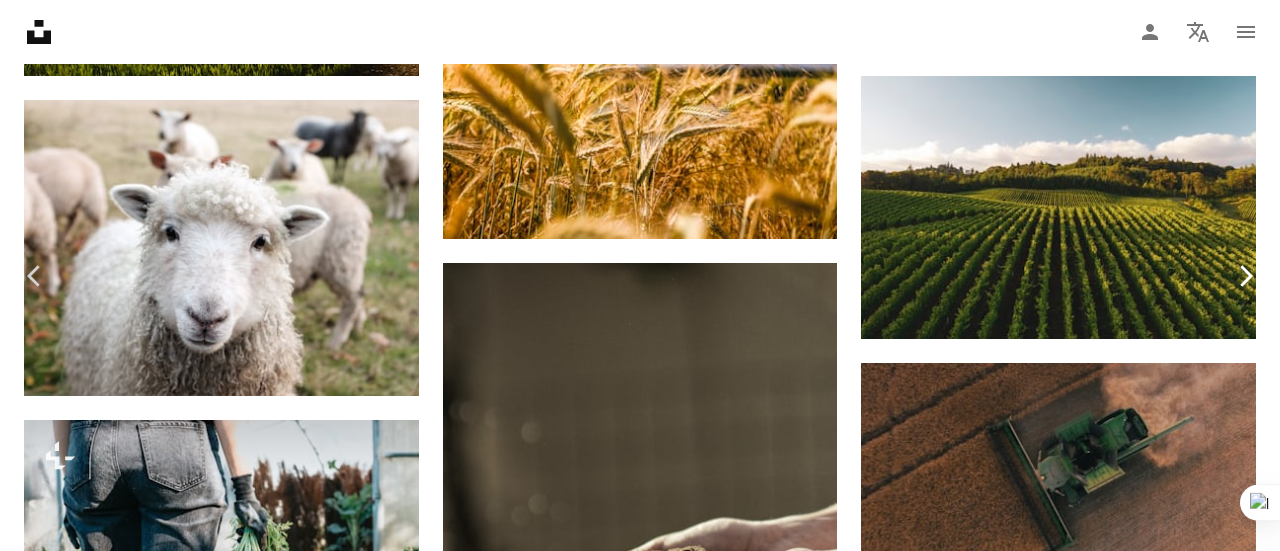click on "Chevron right" 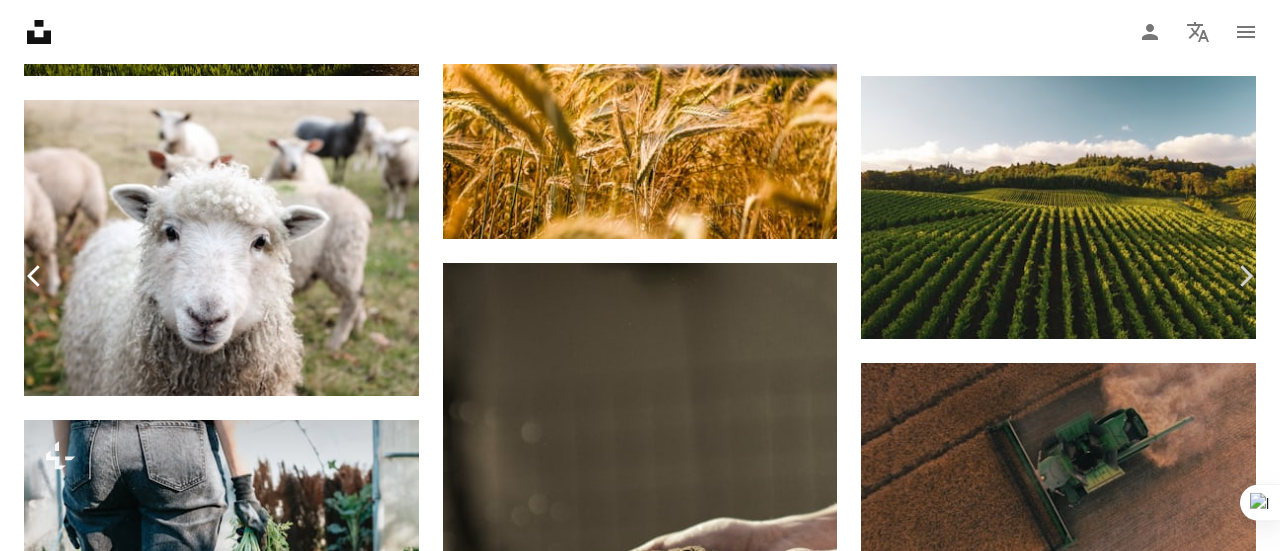 click on "Chevron left" 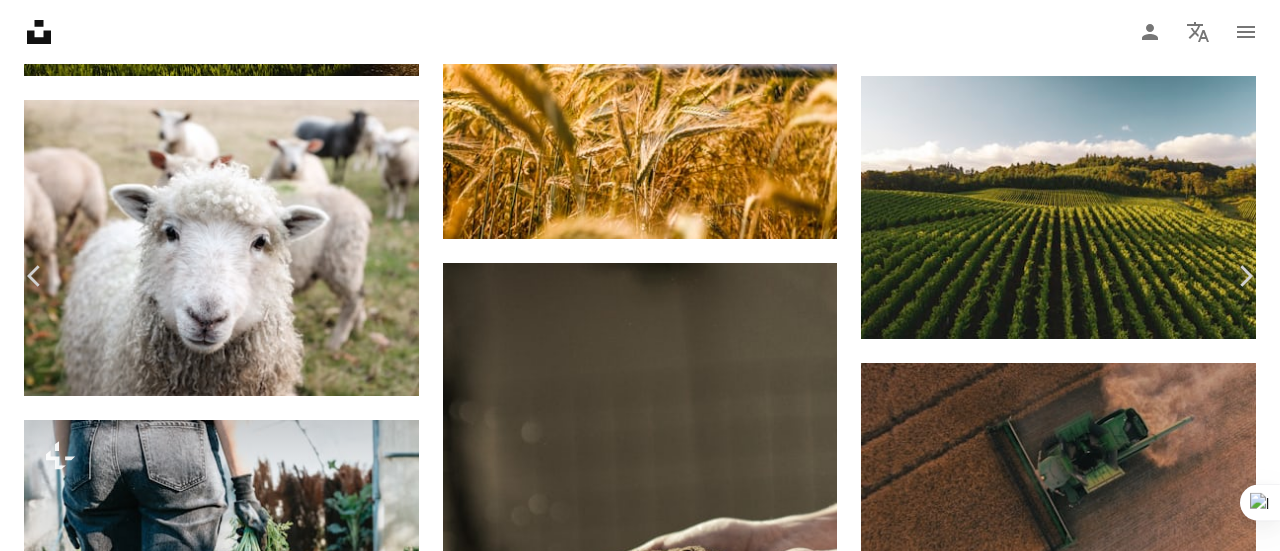 click on "An X shape" at bounding box center [20, 20] 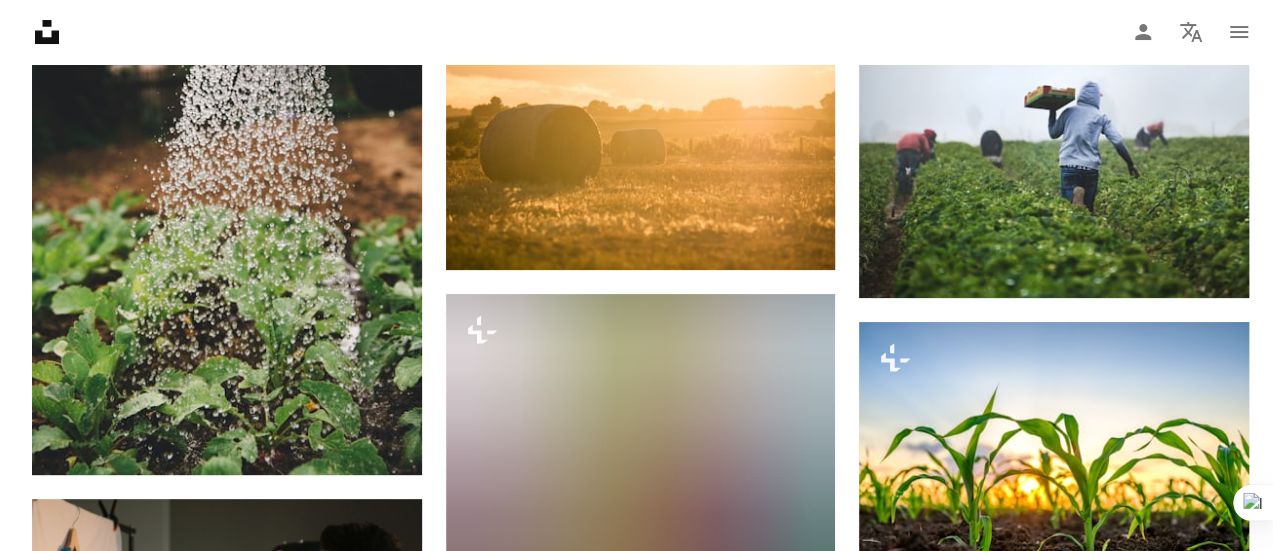 scroll, scrollTop: 3935, scrollLeft: 0, axis: vertical 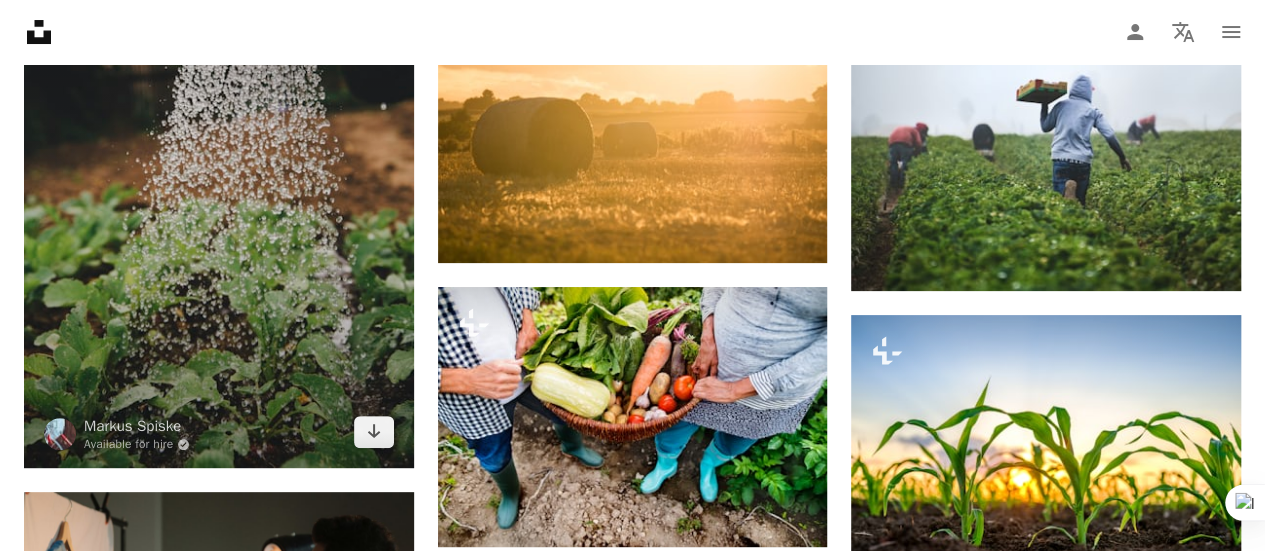 click at bounding box center [219, 176] 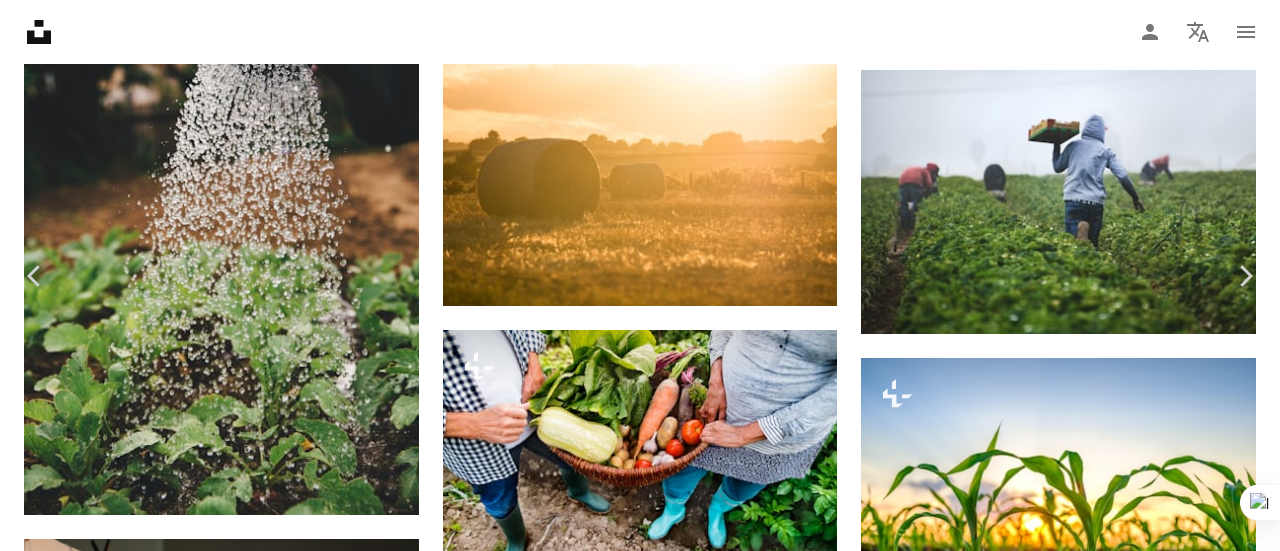 click on "Download free" at bounding box center [1081, 2822] 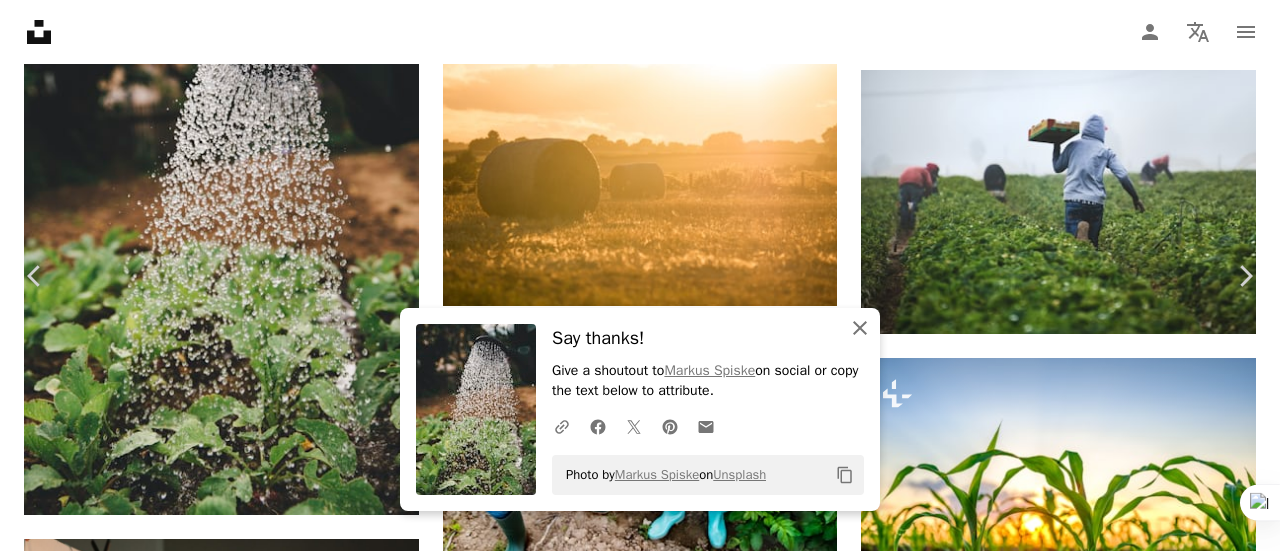 click 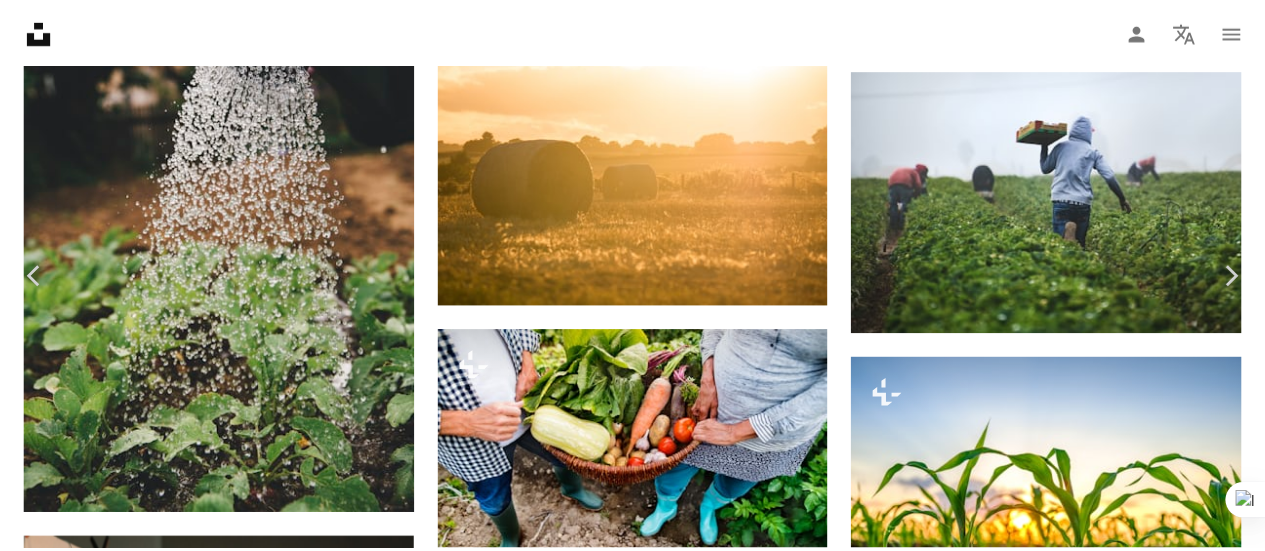 scroll, scrollTop: 0, scrollLeft: 0, axis: both 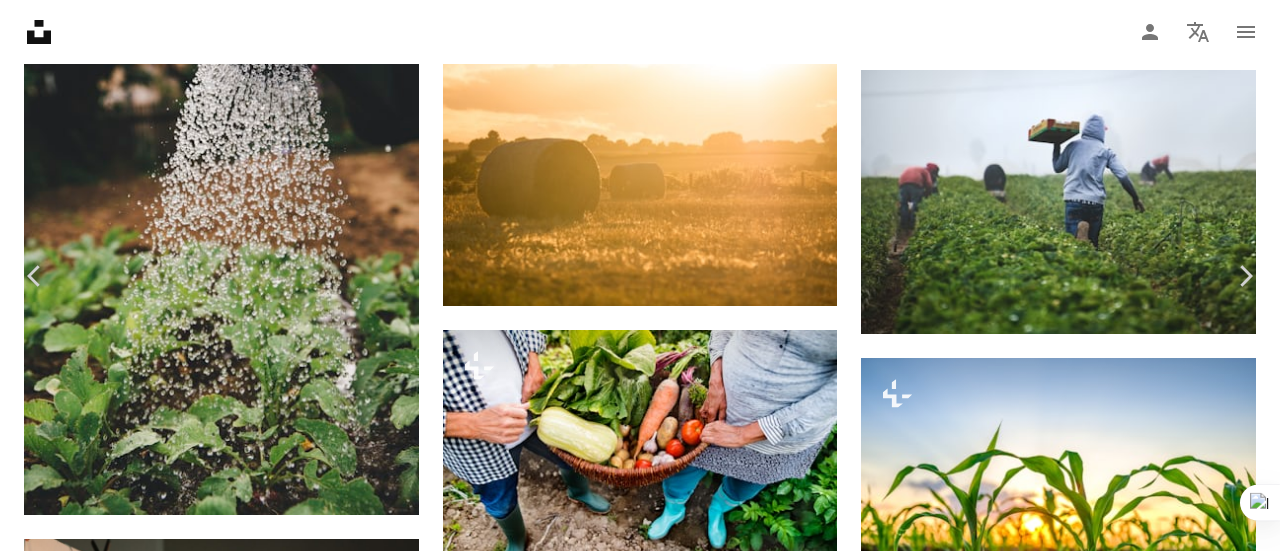 click on "An X shape" at bounding box center [20, 20] 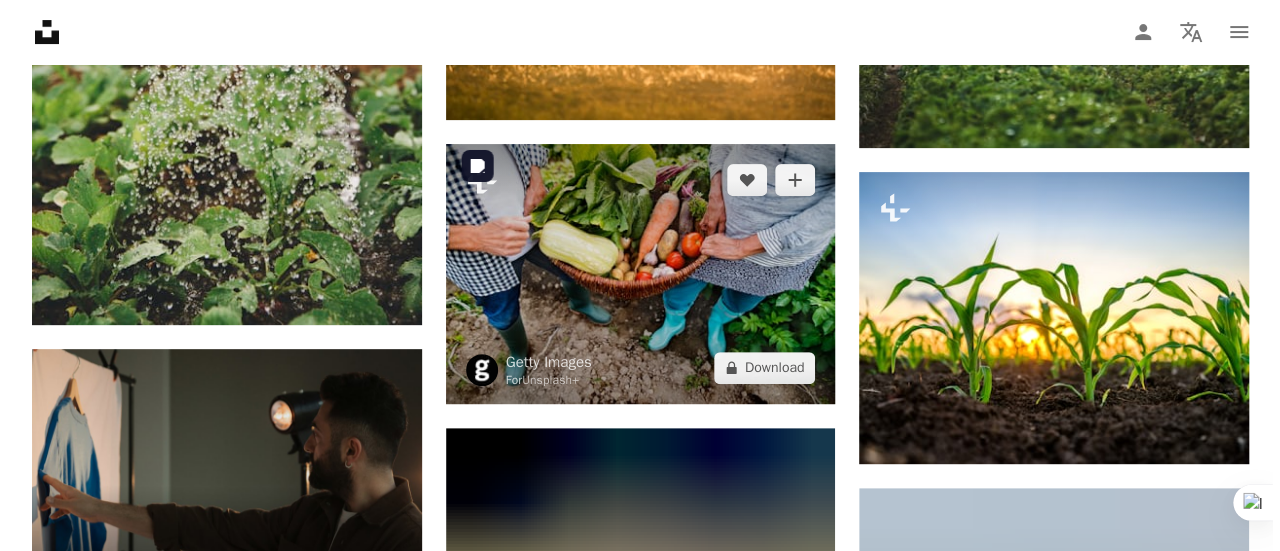 scroll, scrollTop: 4087, scrollLeft: 0, axis: vertical 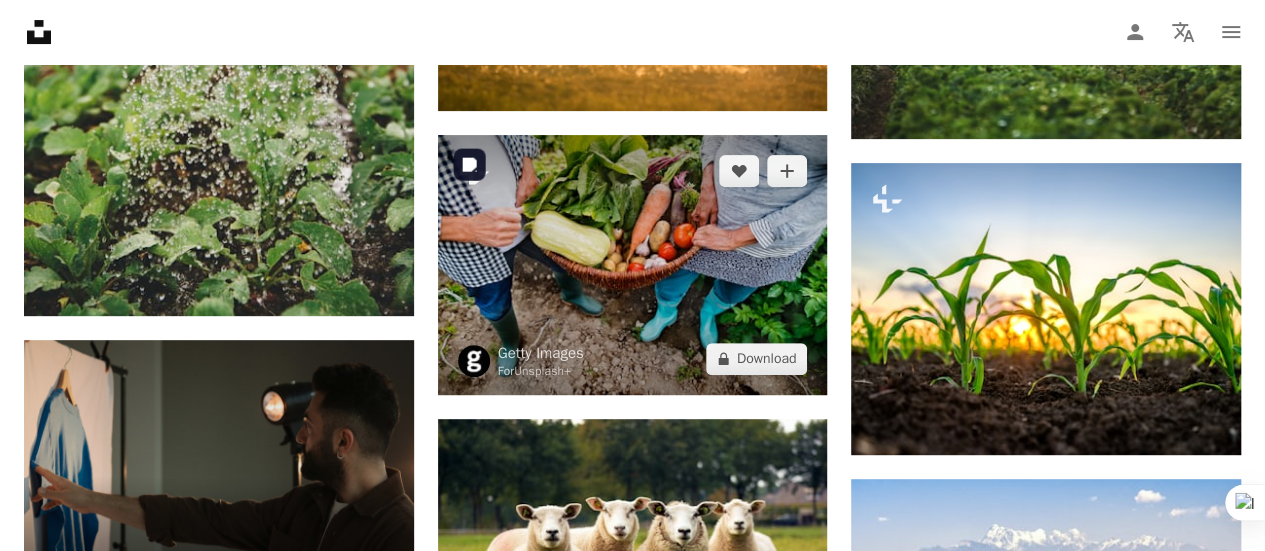 click at bounding box center (633, 265) 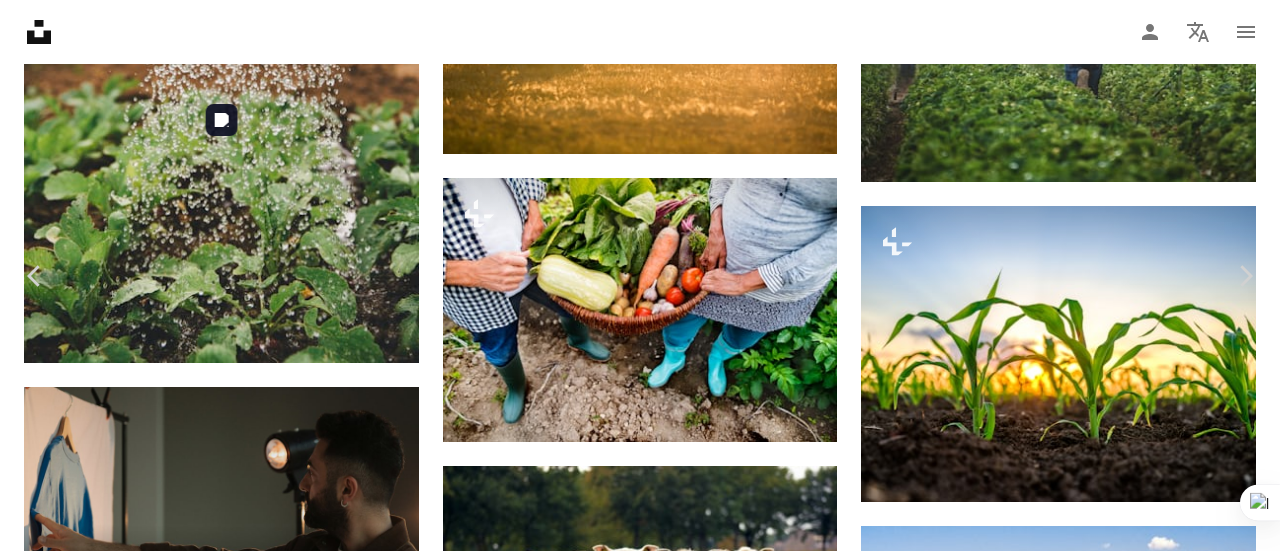 scroll, scrollTop: 0, scrollLeft: 0, axis: both 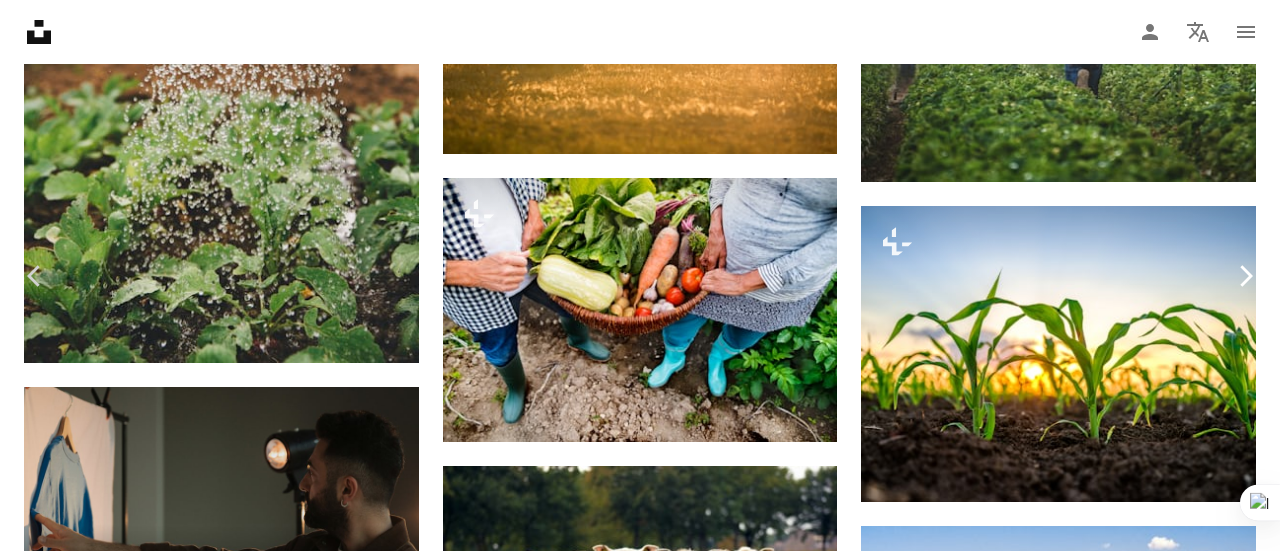 click 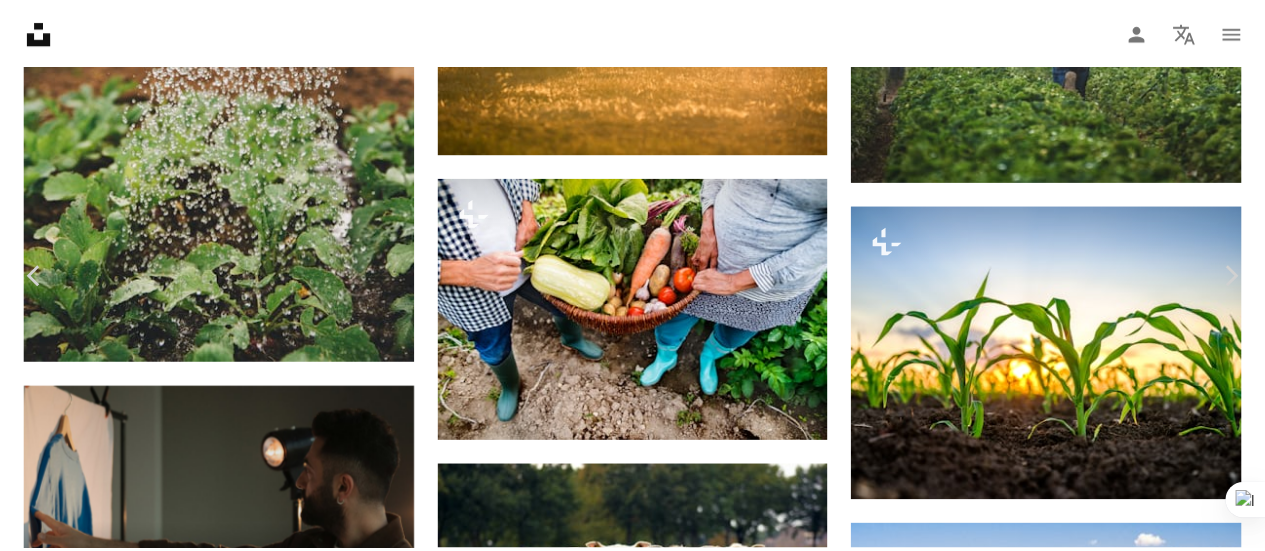 scroll, scrollTop: 0, scrollLeft: 0, axis: both 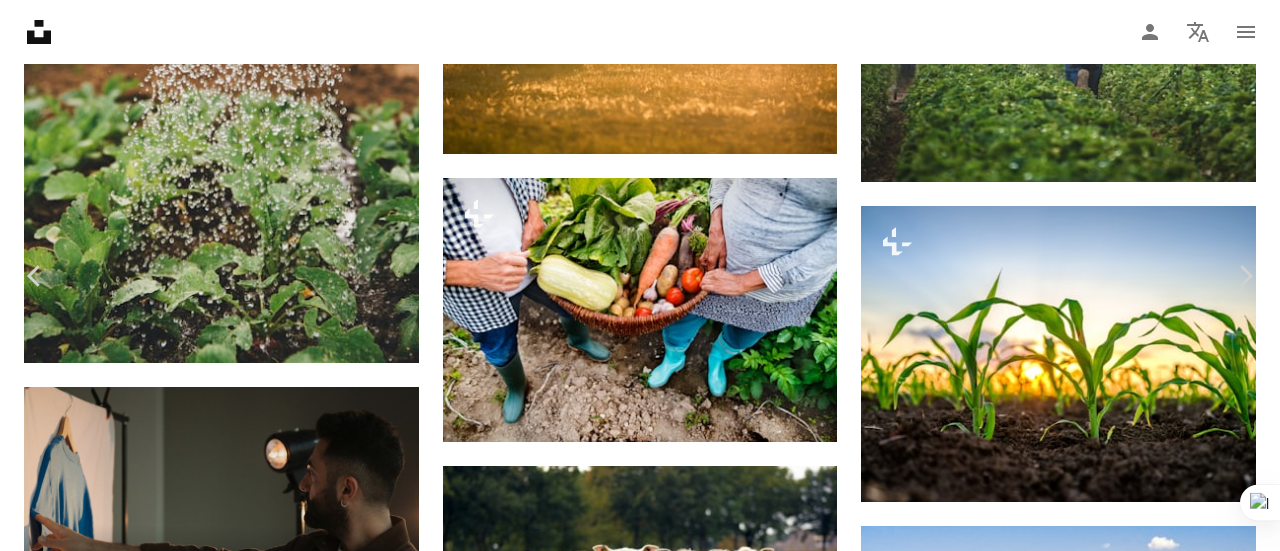 click on "An X shape" at bounding box center (20, 20) 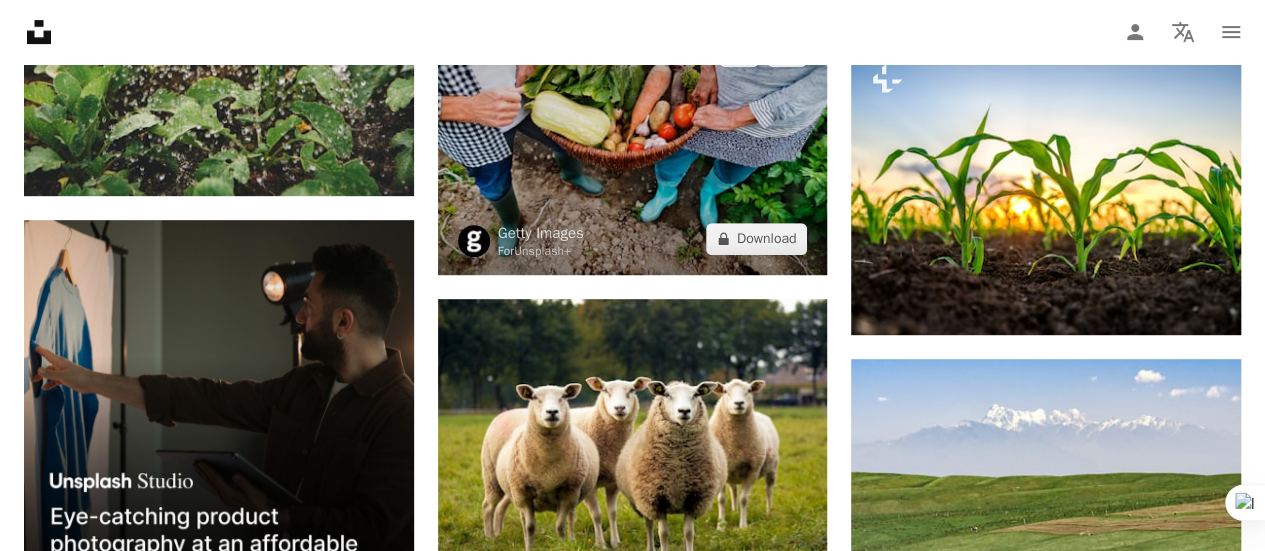 scroll, scrollTop: 4208, scrollLeft: 0, axis: vertical 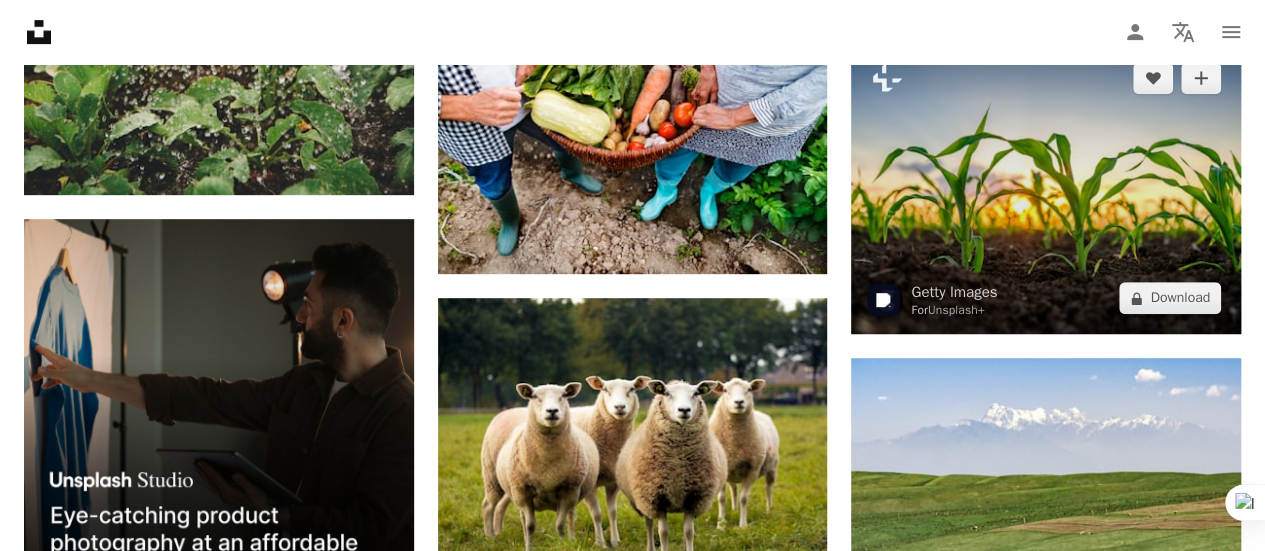 click at bounding box center [1046, 188] 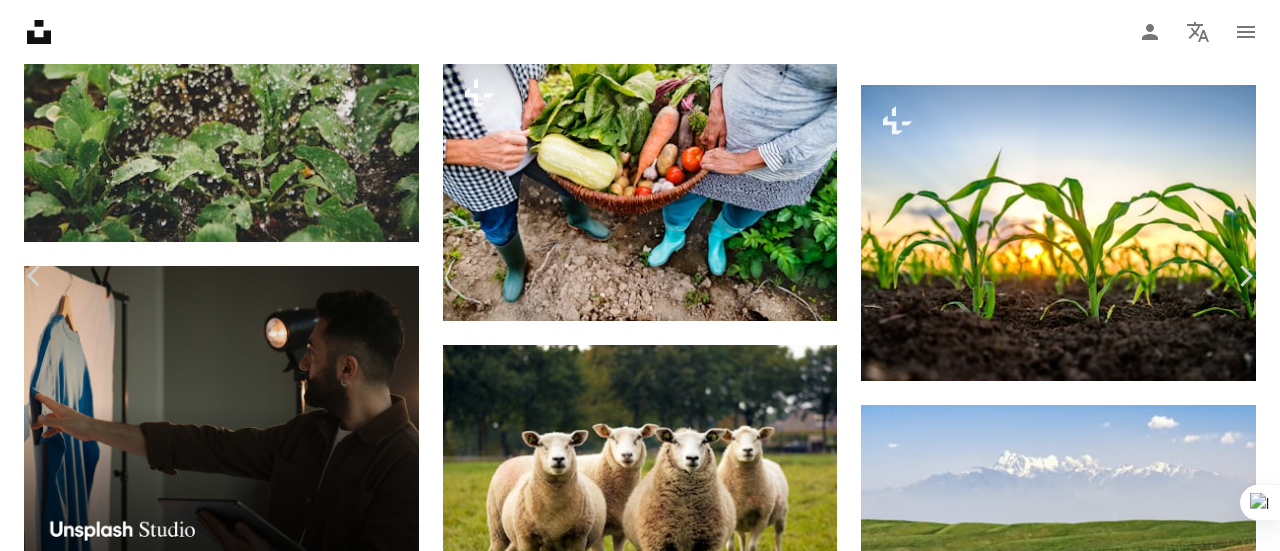 click on "An X shape" at bounding box center (20, 20) 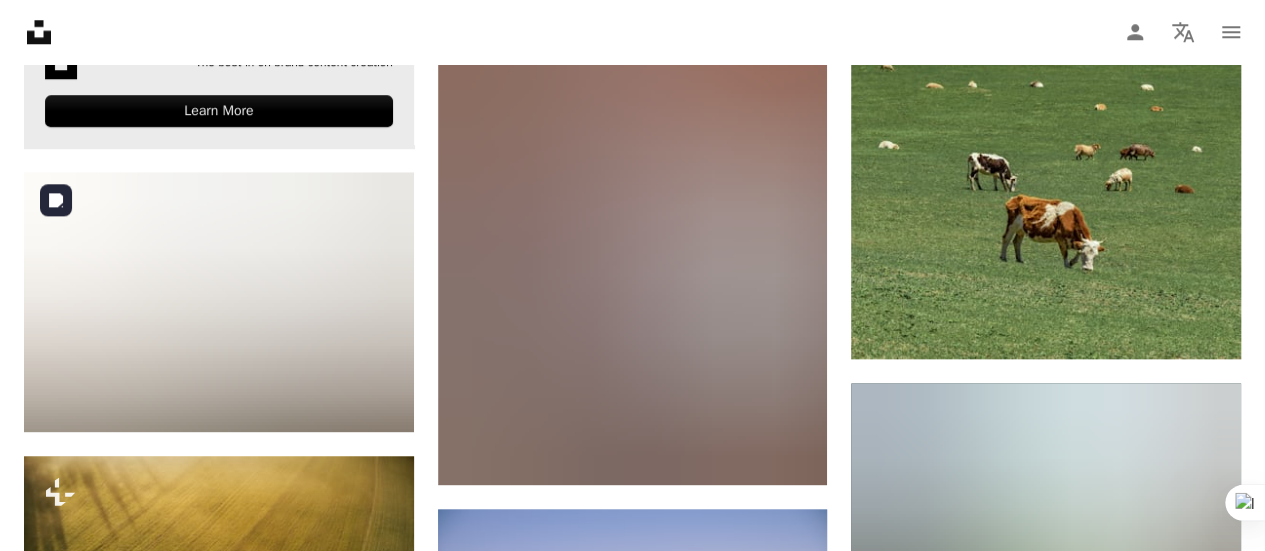 scroll, scrollTop: 4792, scrollLeft: 0, axis: vertical 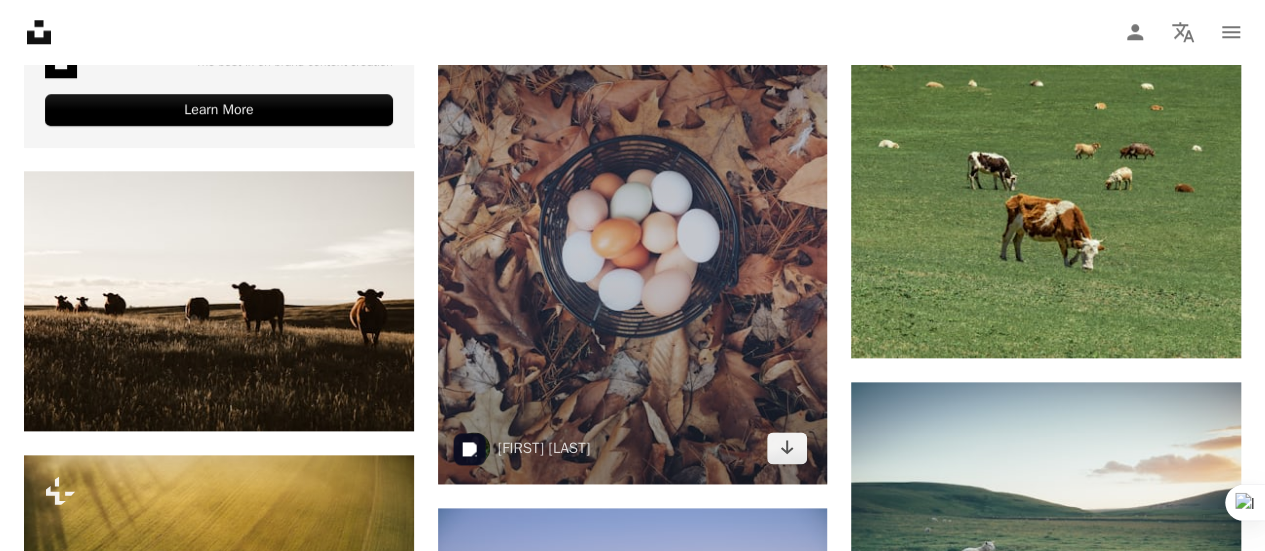click at bounding box center [633, 241] 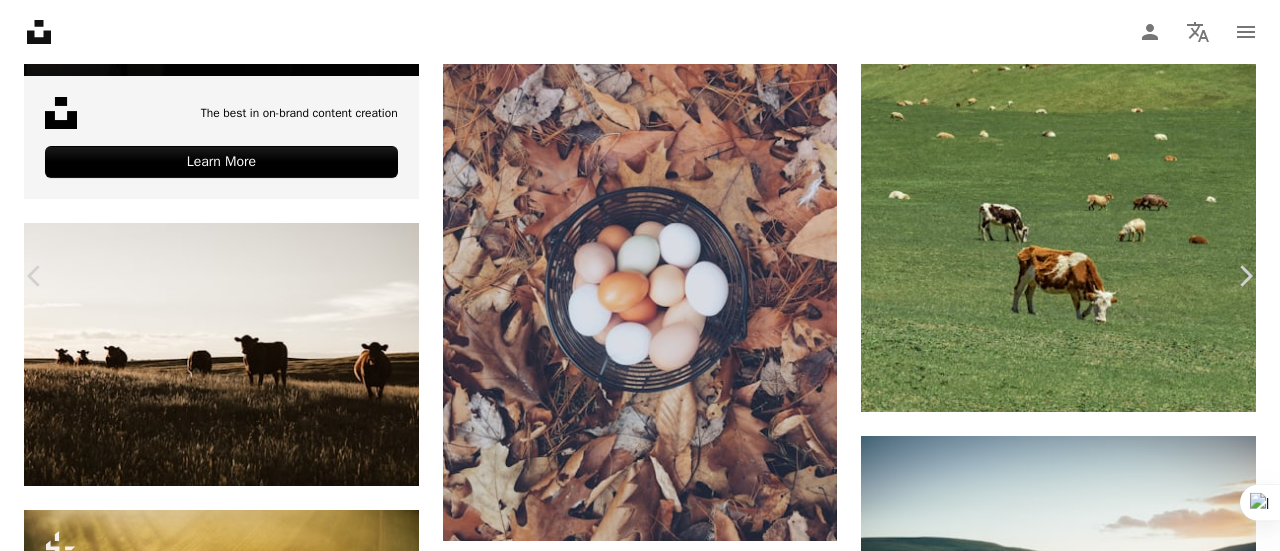 click on "Download free" at bounding box center [1081, 5483] 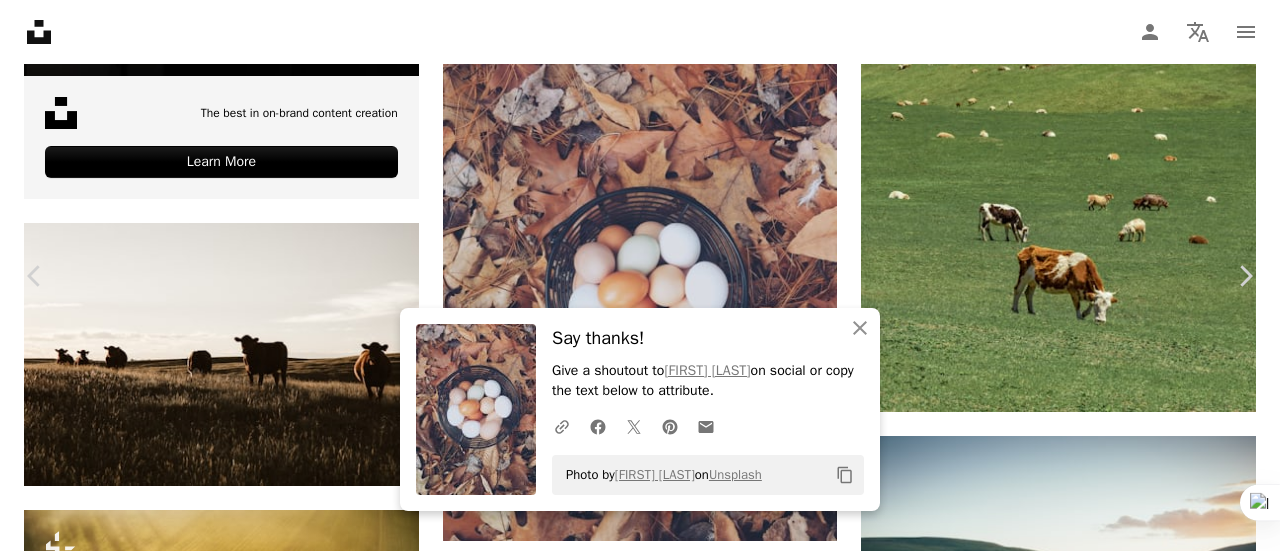 click on "An X shape" at bounding box center (20, 20) 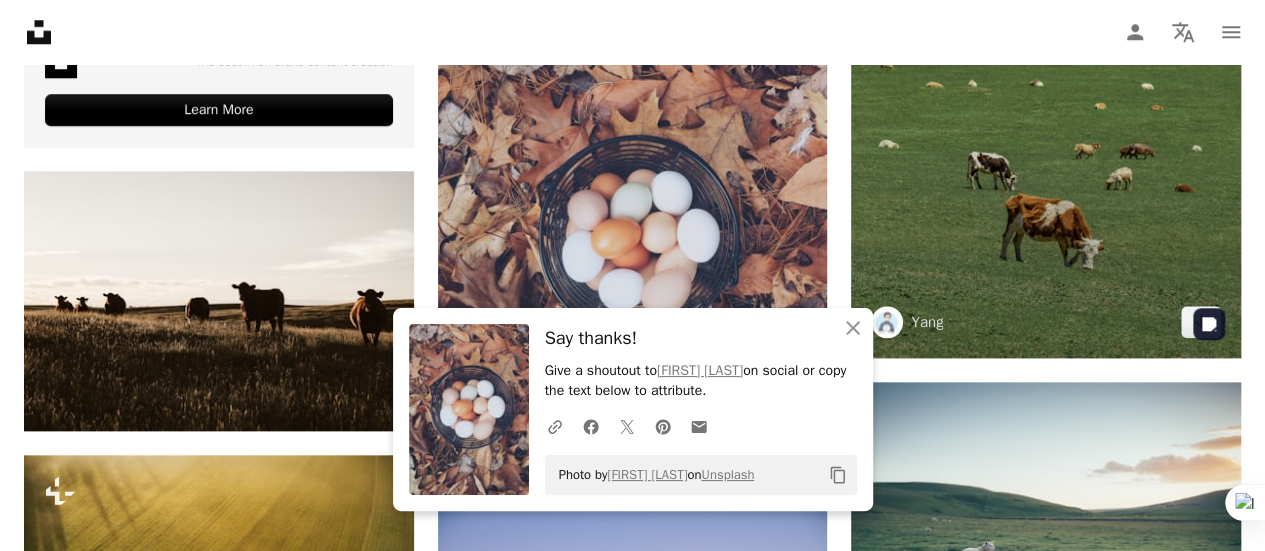 click at bounding box center [1046, 66] 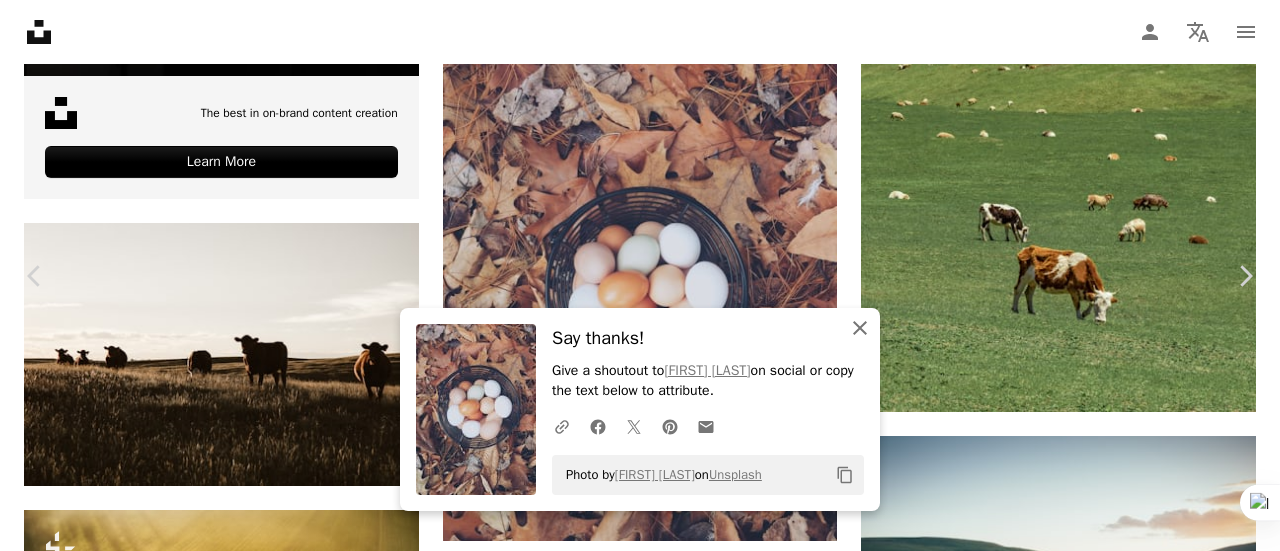 click on "An X shape" 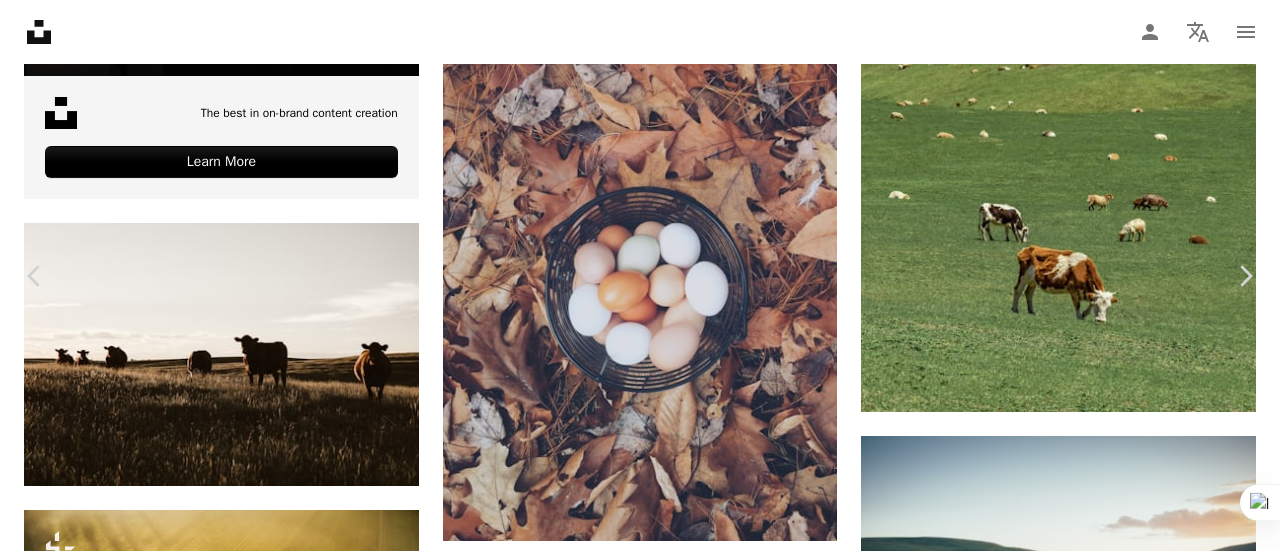click on "Download free" at bounding box center [1081, 5483] 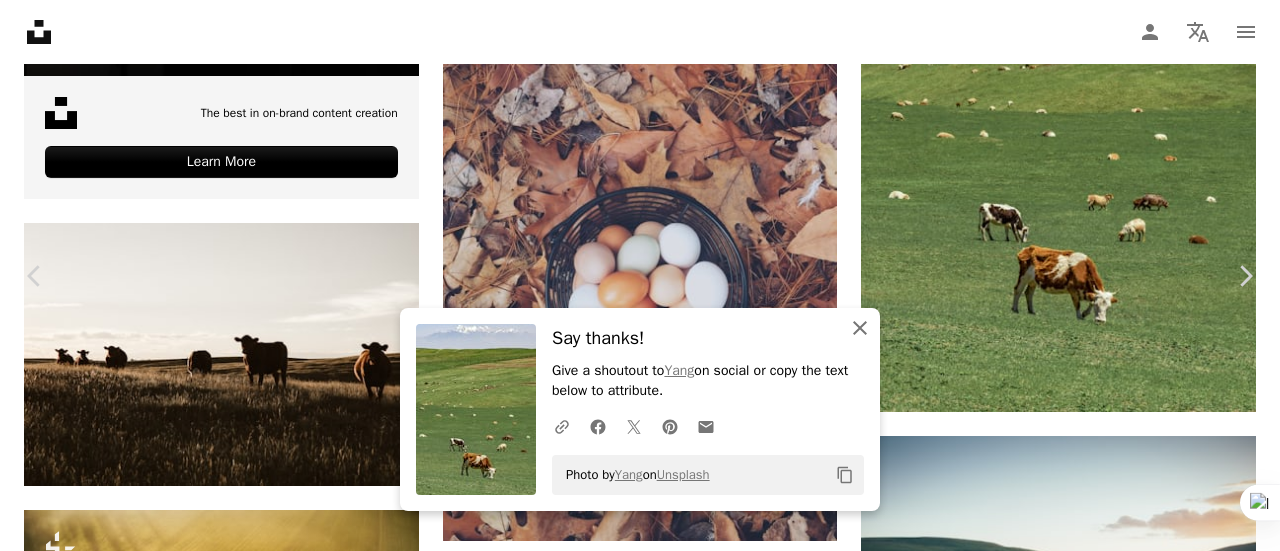 click on "An X shape" 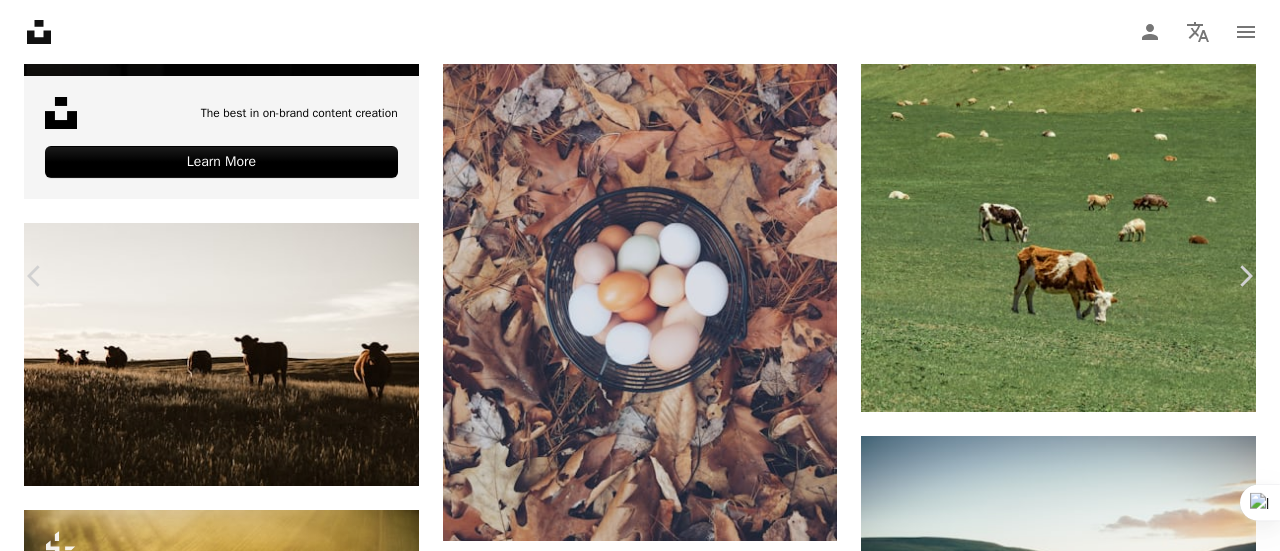 click on "An X shape" at bounding box center (20, 20) 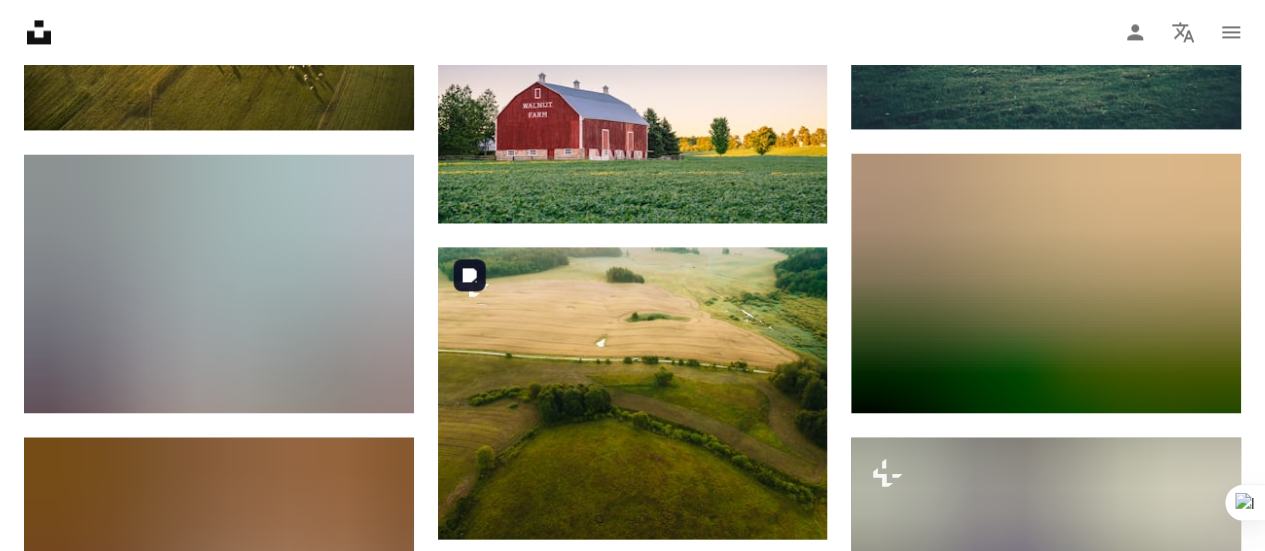 scroll, scrollTop: 5342, scrollLeft: 0, axis: vertical 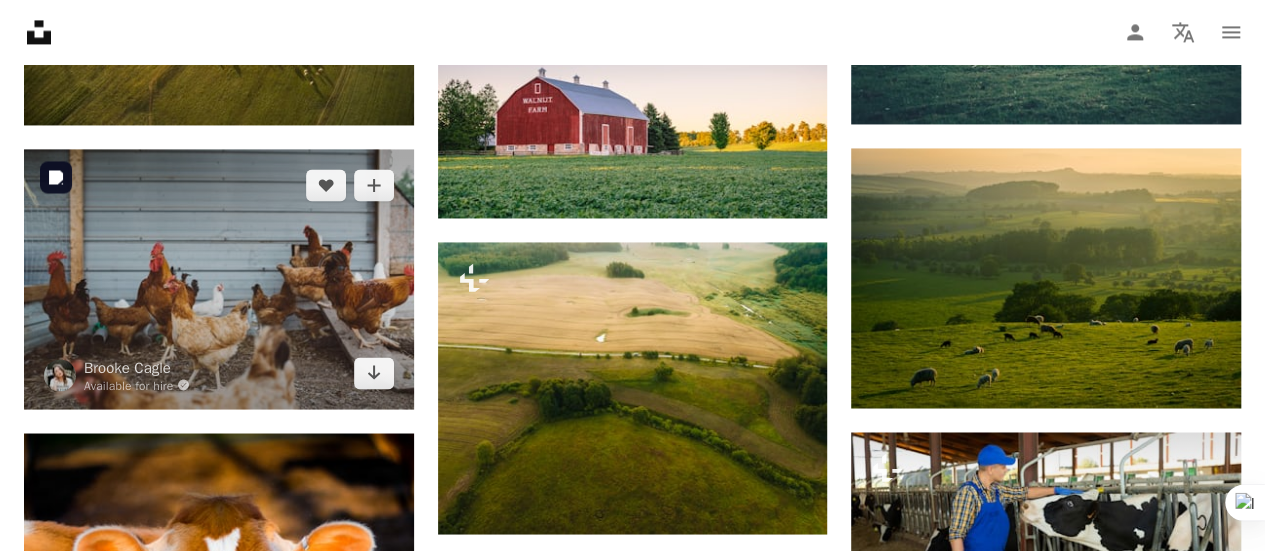click at bounding box center [219, 279] 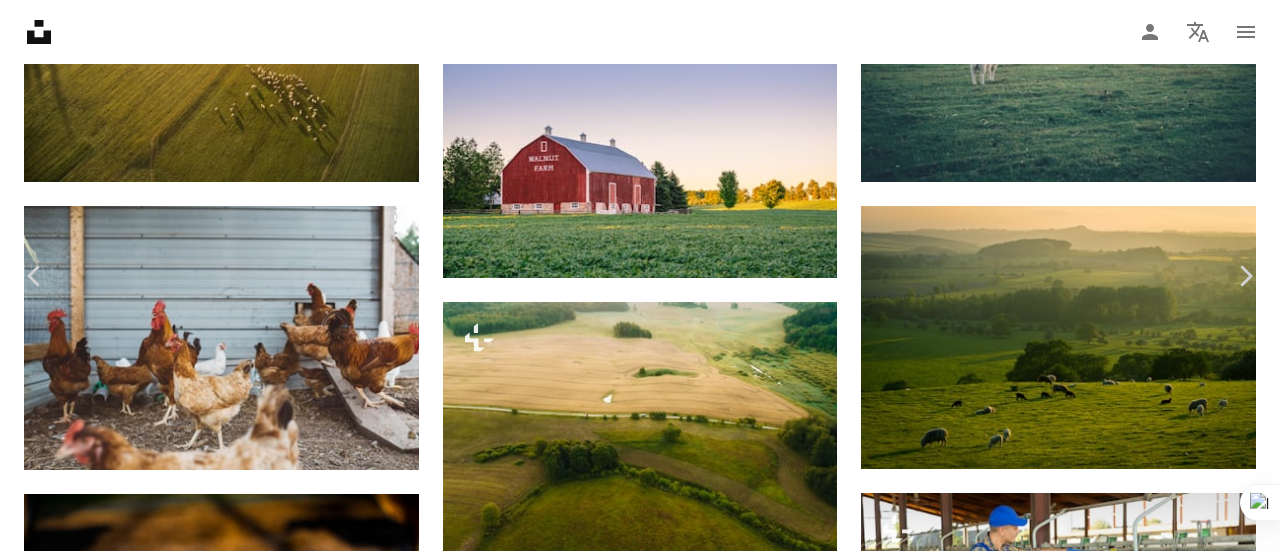 click on "Download free" at bounding box center (1081, 4934) 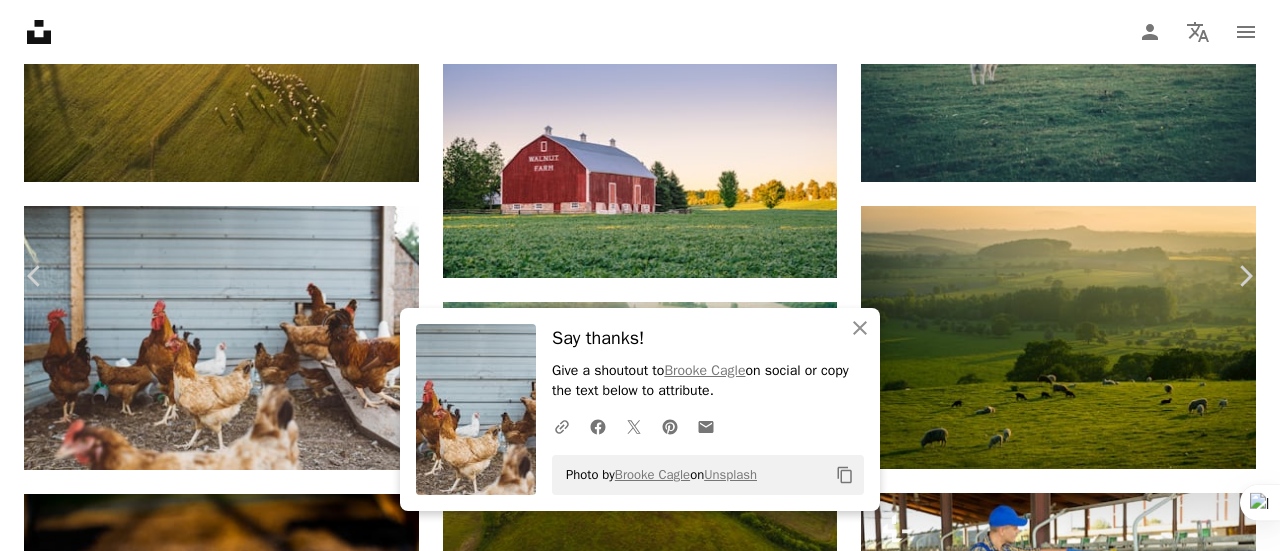click on "An X shape" at bounding box center [20, 20] 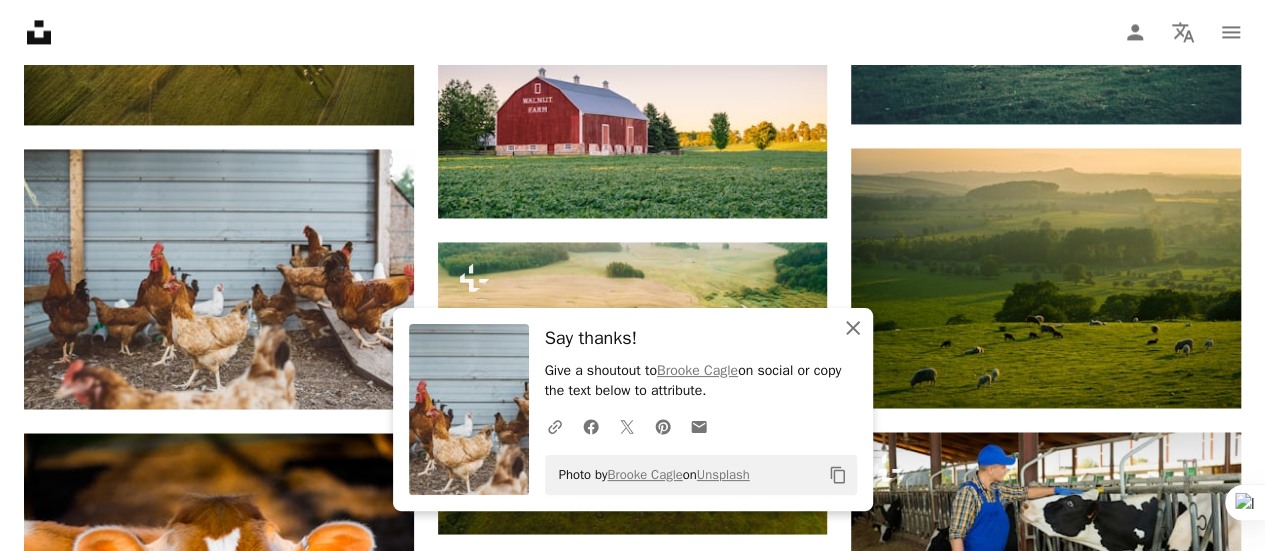 click on "An X shape" 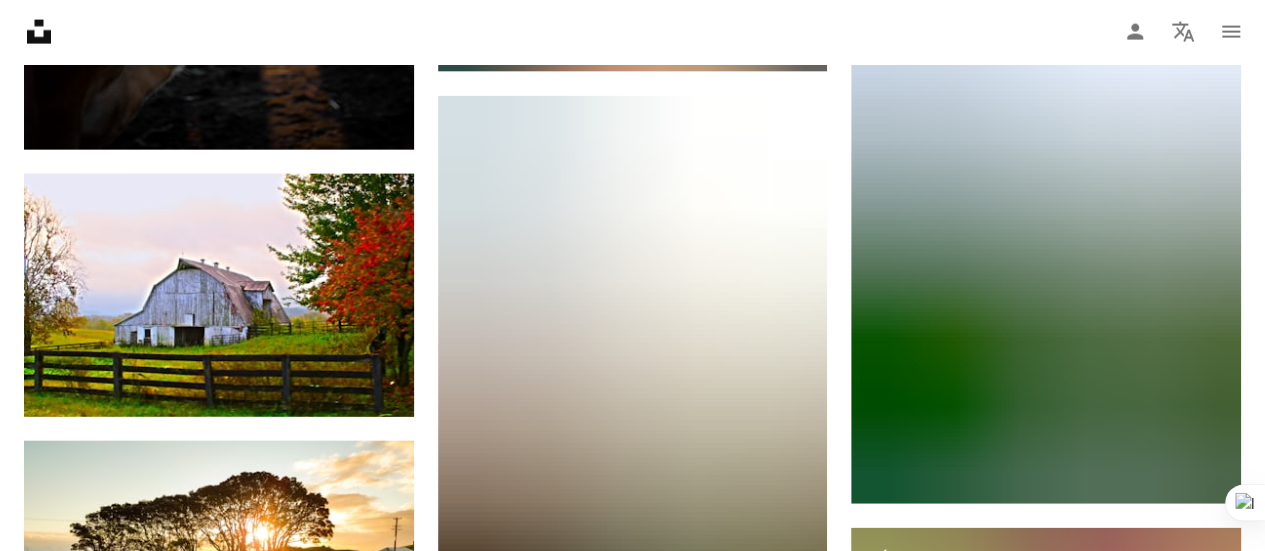 scroll, scrollTop: 6090, scrollLeft: 0, axis: vertical 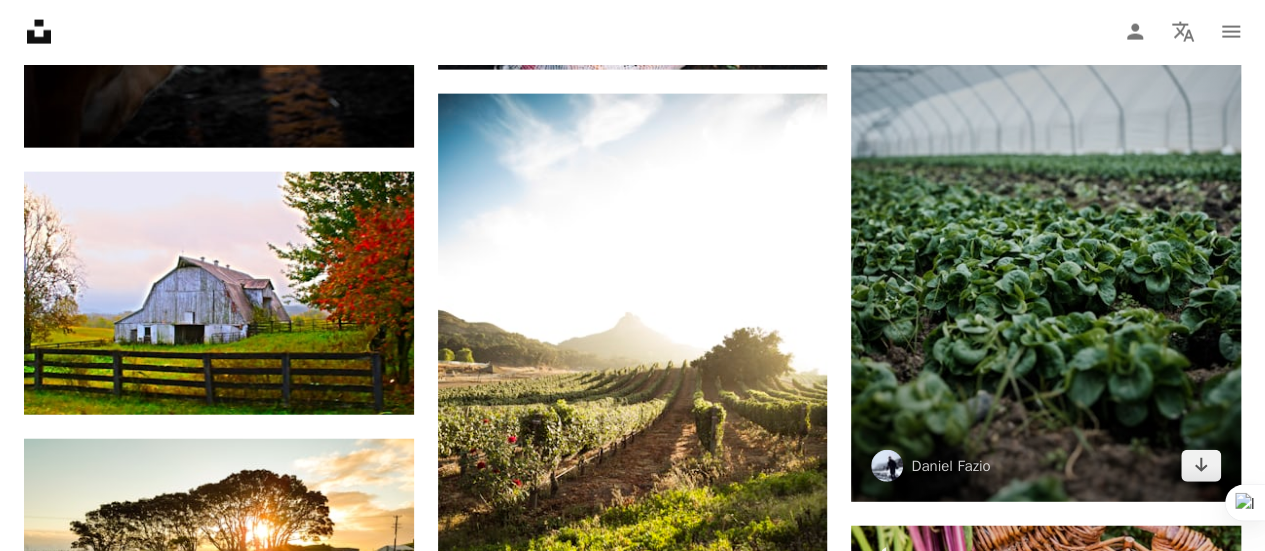 click at bounding box center [1046, 235] 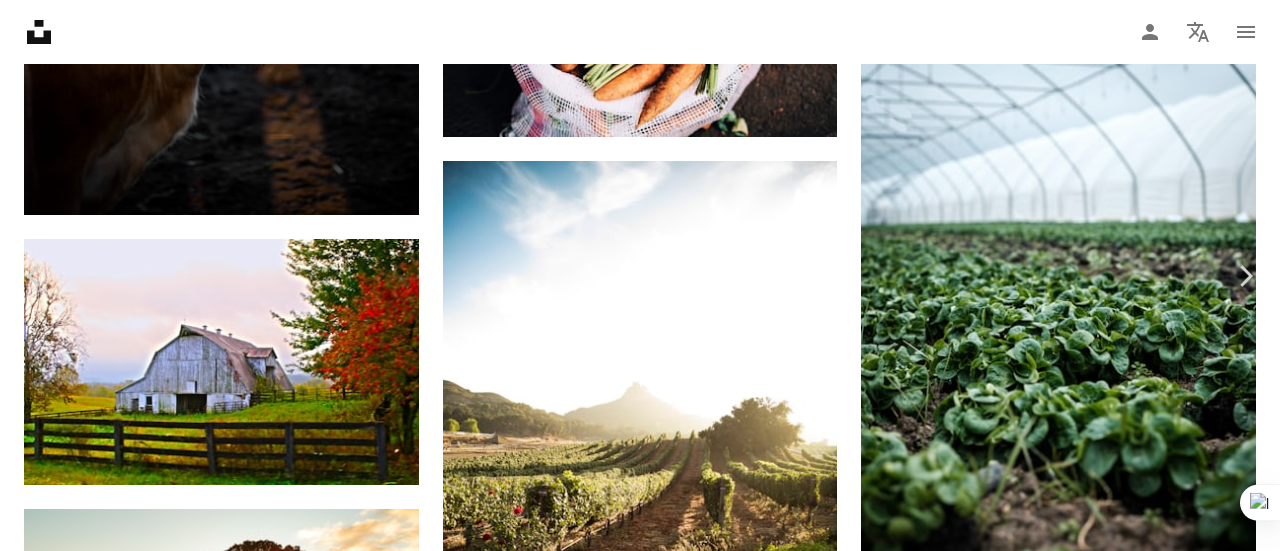 click on "Download free" at bounding box center [1081, 4186] 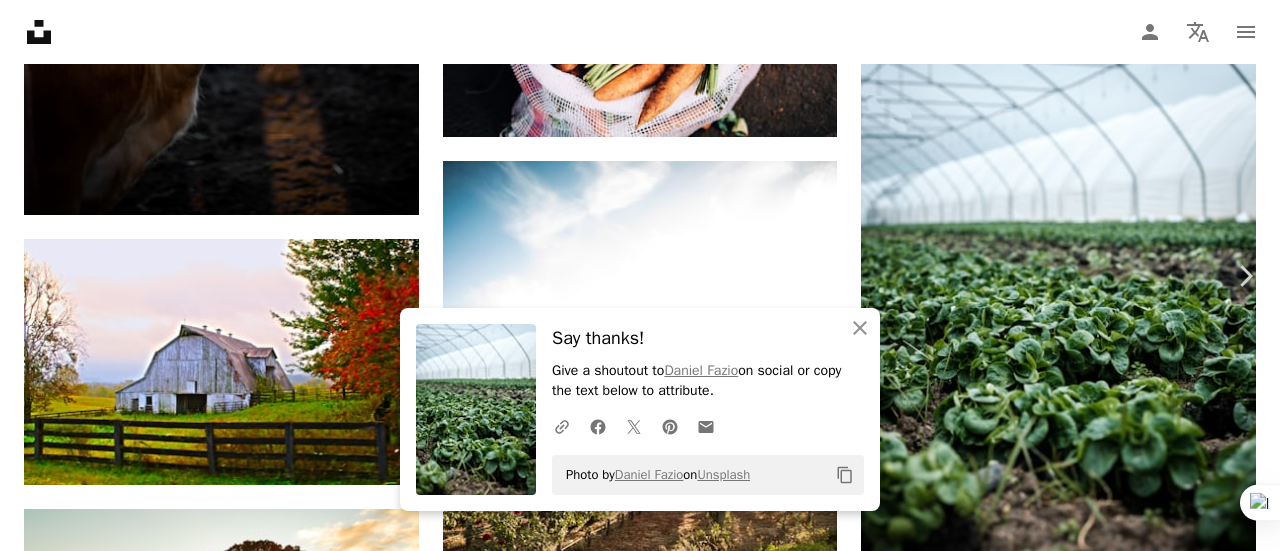 click on "An X shape" at bounding box center [20, 20] 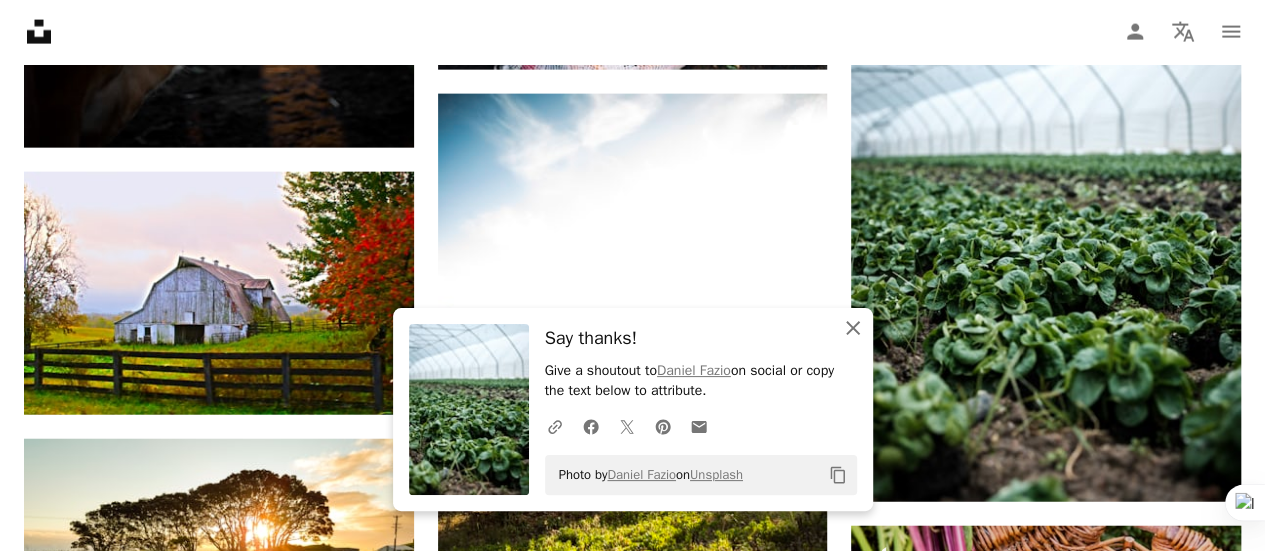 click 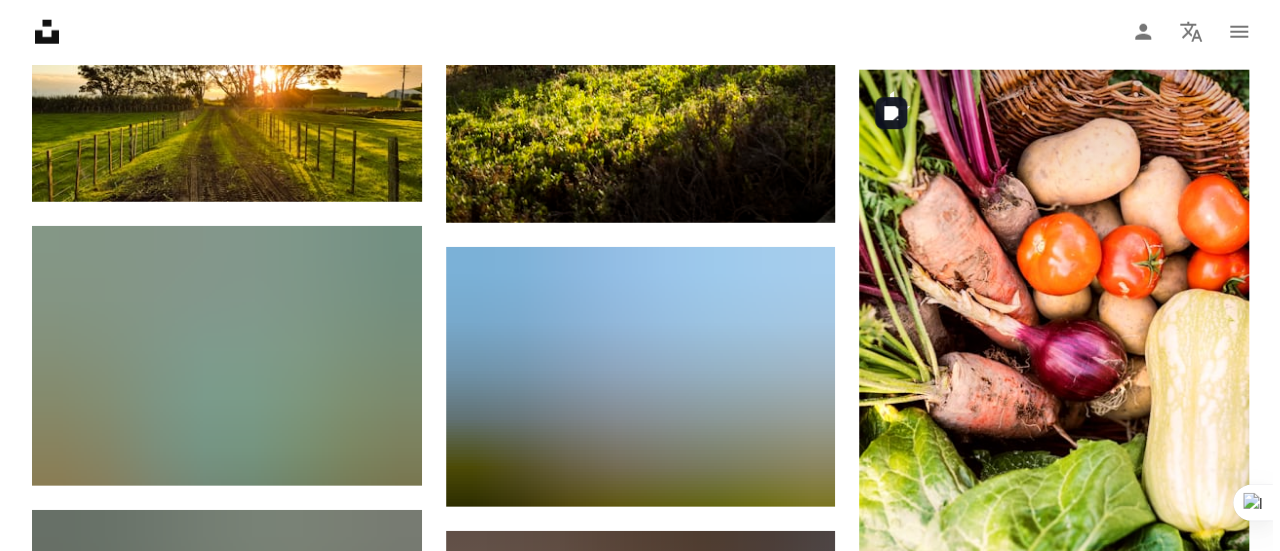 scroll, scrollTop: 6547, scrollLeft: 0, axis: vertical 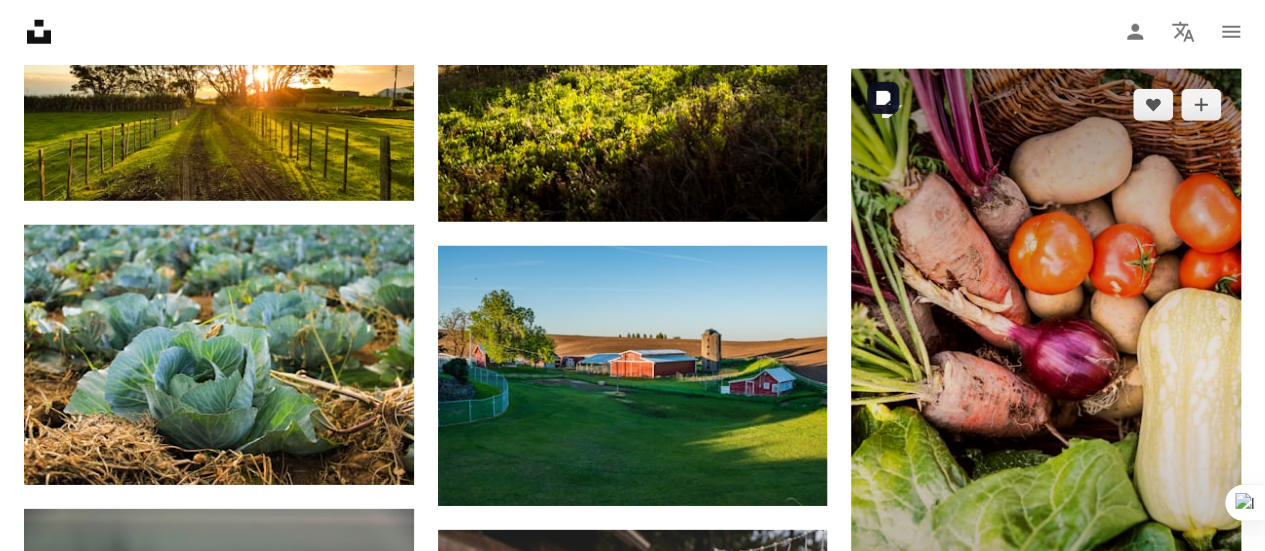 click at bounding box center [1046, 361] 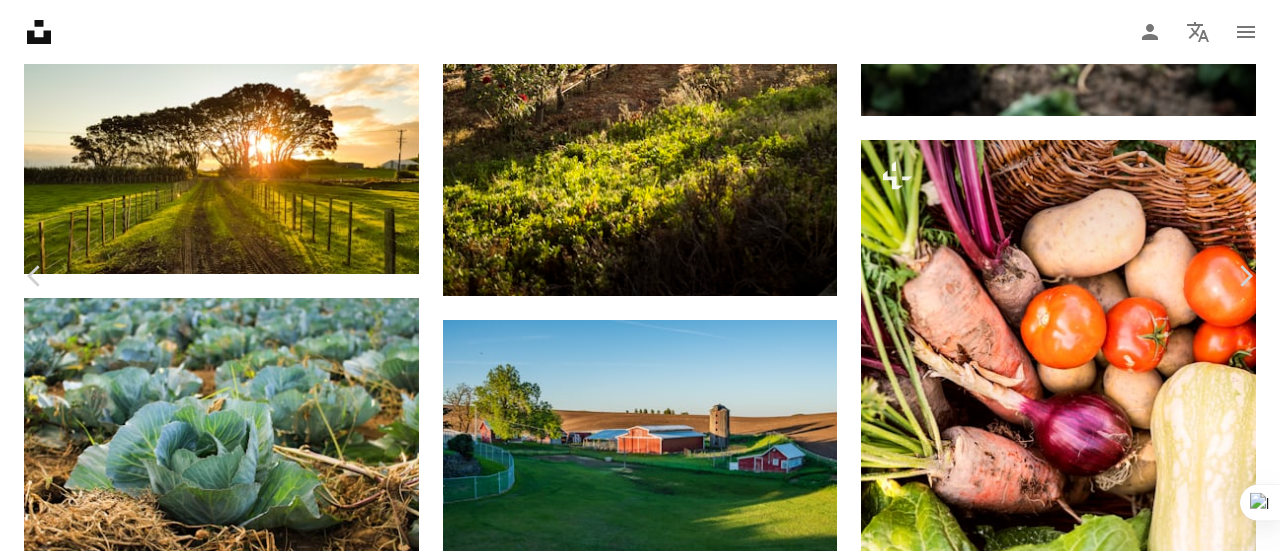 click on "A lock Download" at bounding box center [1119, 3729] 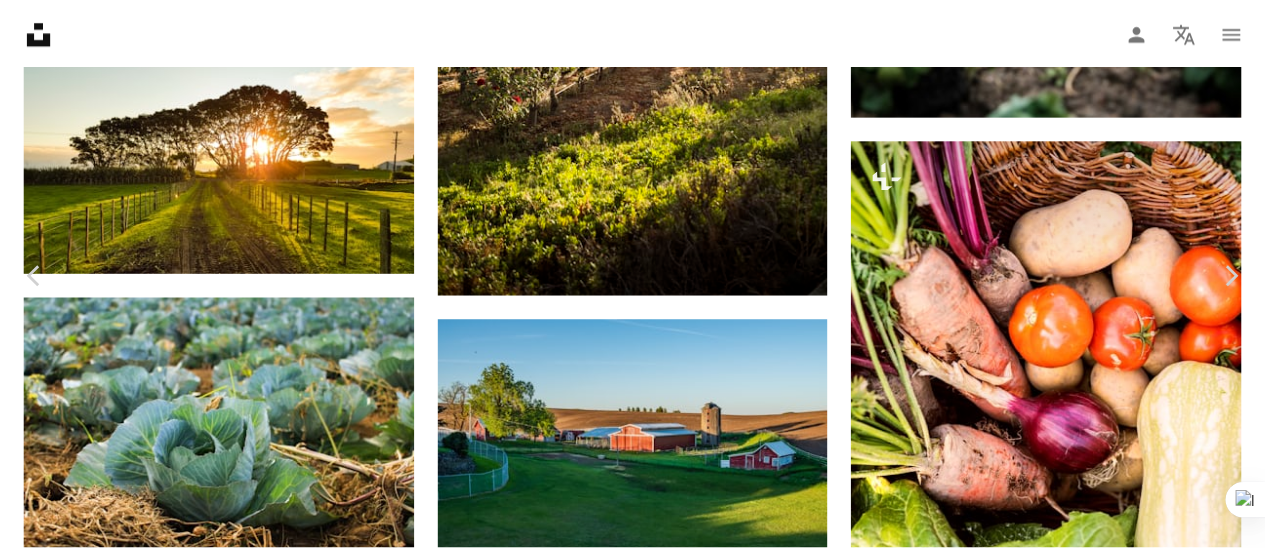 scroll, scrollTop: 0, scrollLeft: 0, axis: both 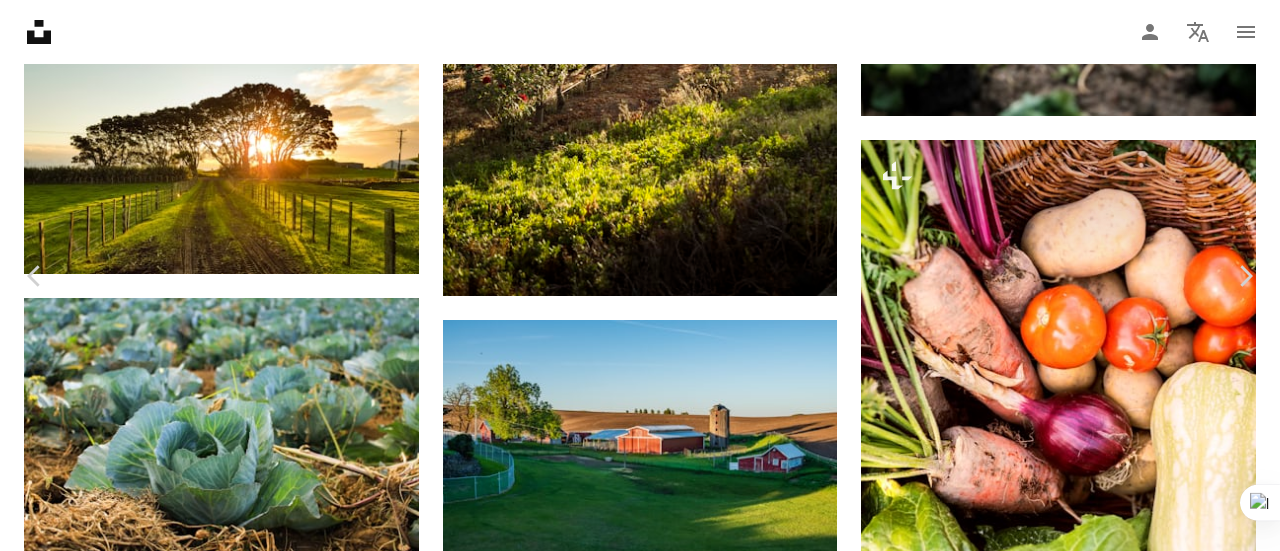 click on "An X shape" at bounding box center [20, 20] 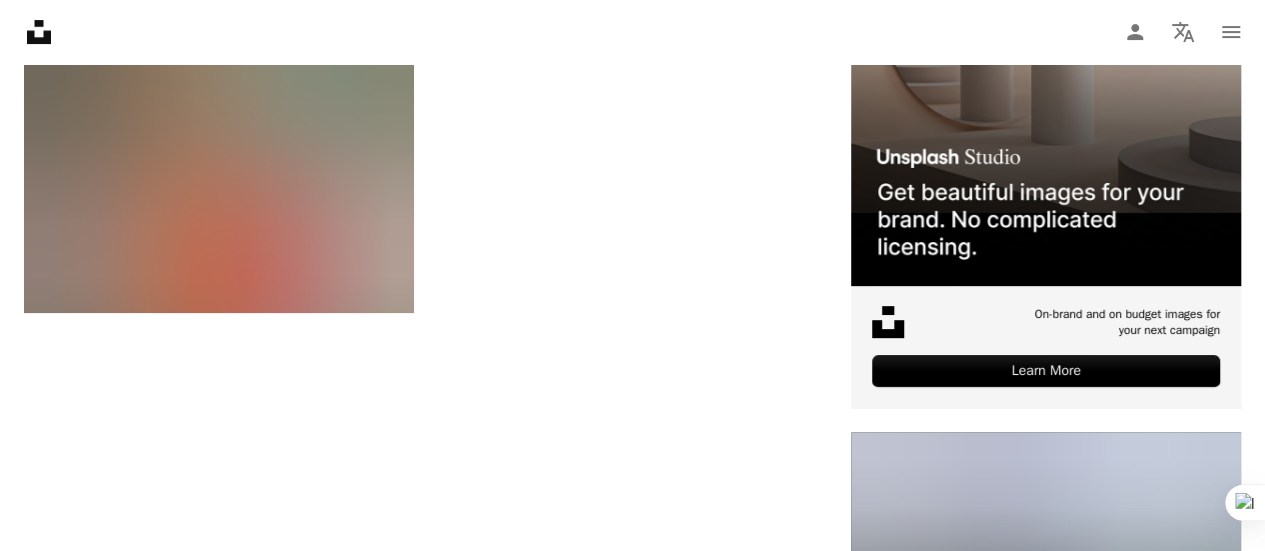 scroll, scrollTop: 7897, scrollLeft: 0, axis: vertical 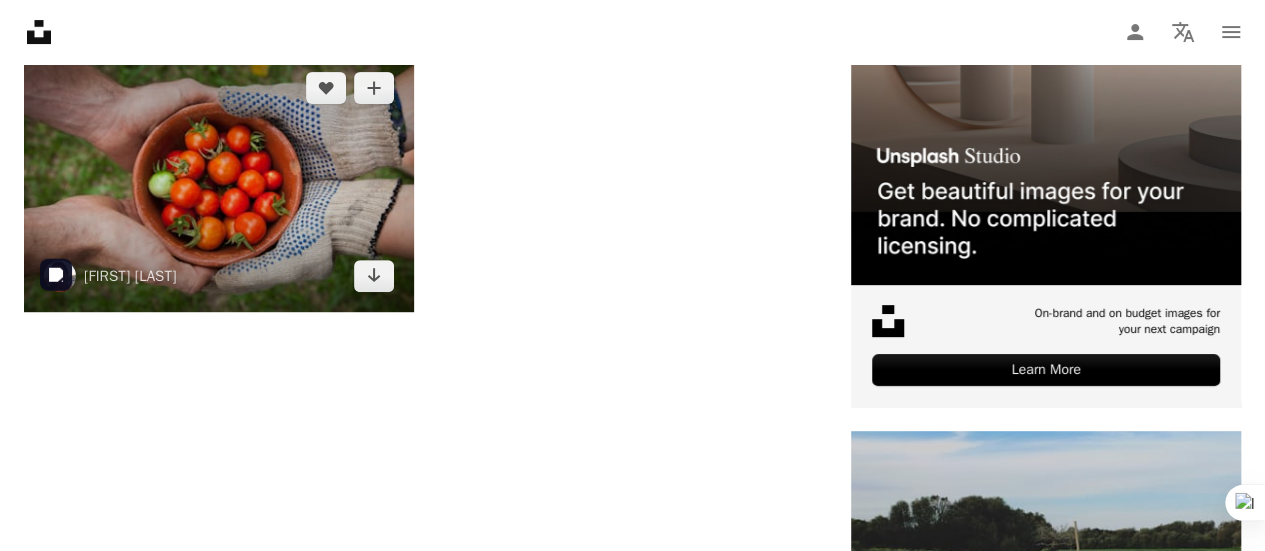 click at bounding box center [219, 182] 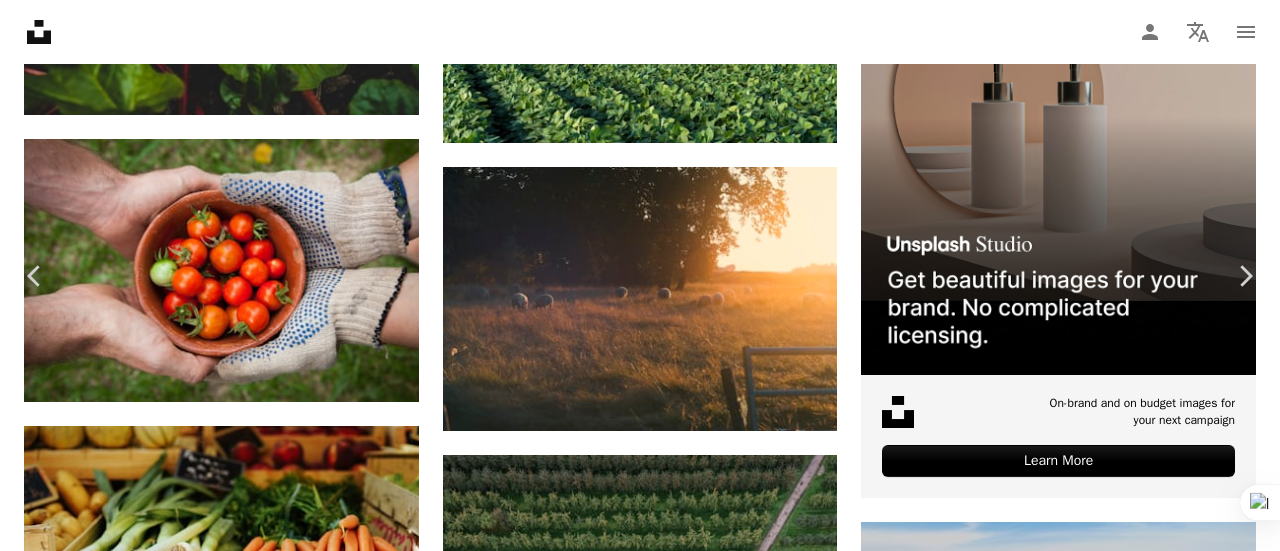 click on "Download free" at bounding box center [1081, 4538] 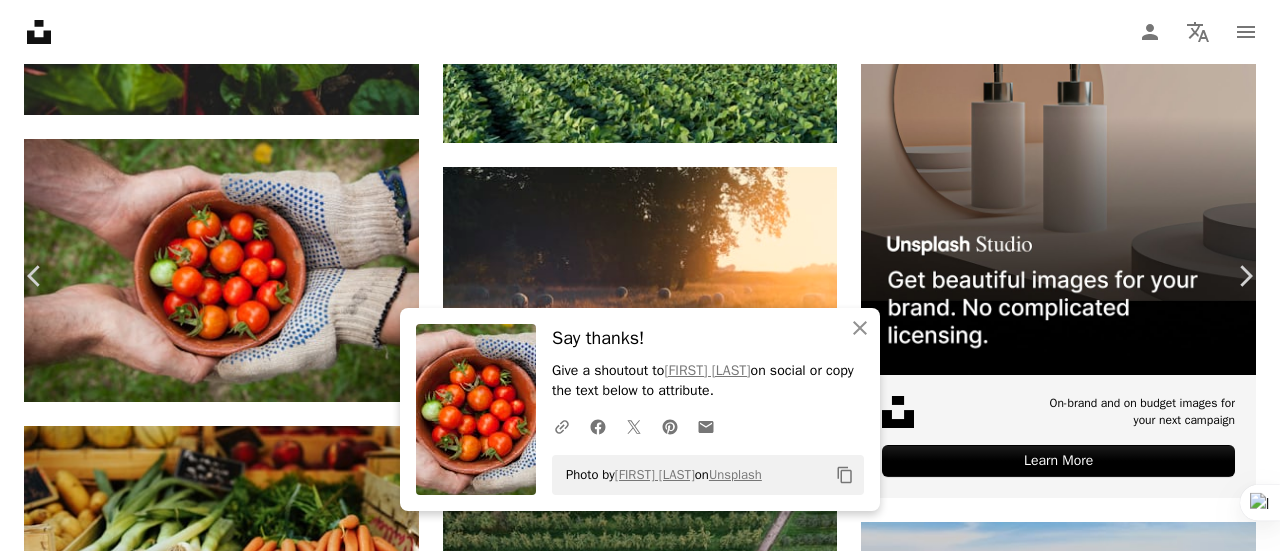 click on "An X shape" at bounding box center [20, 20] 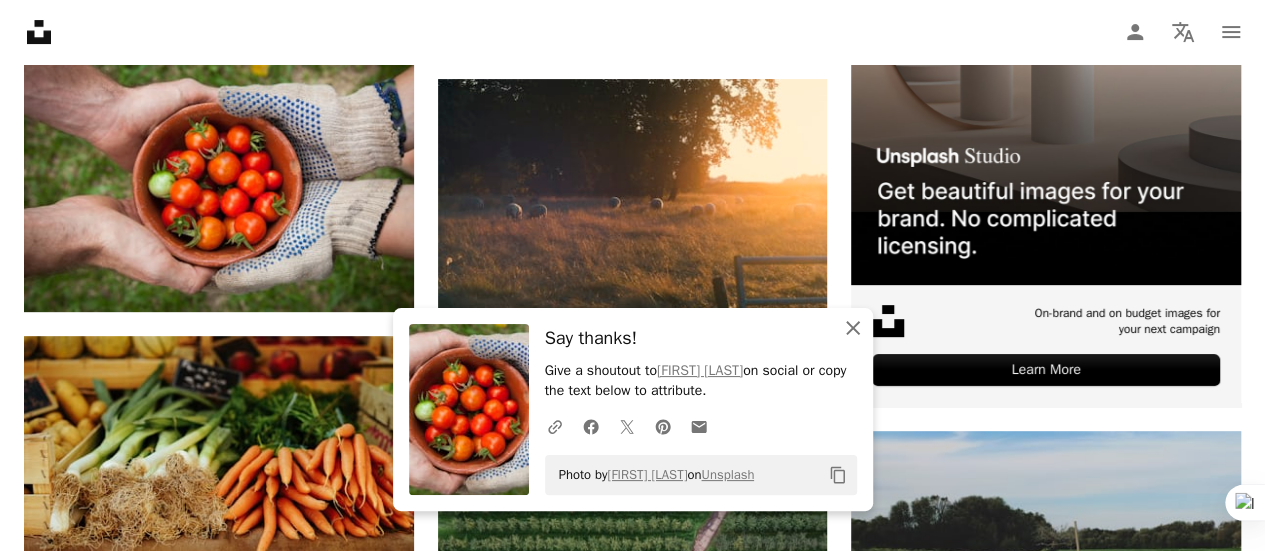 click on "An X shape" 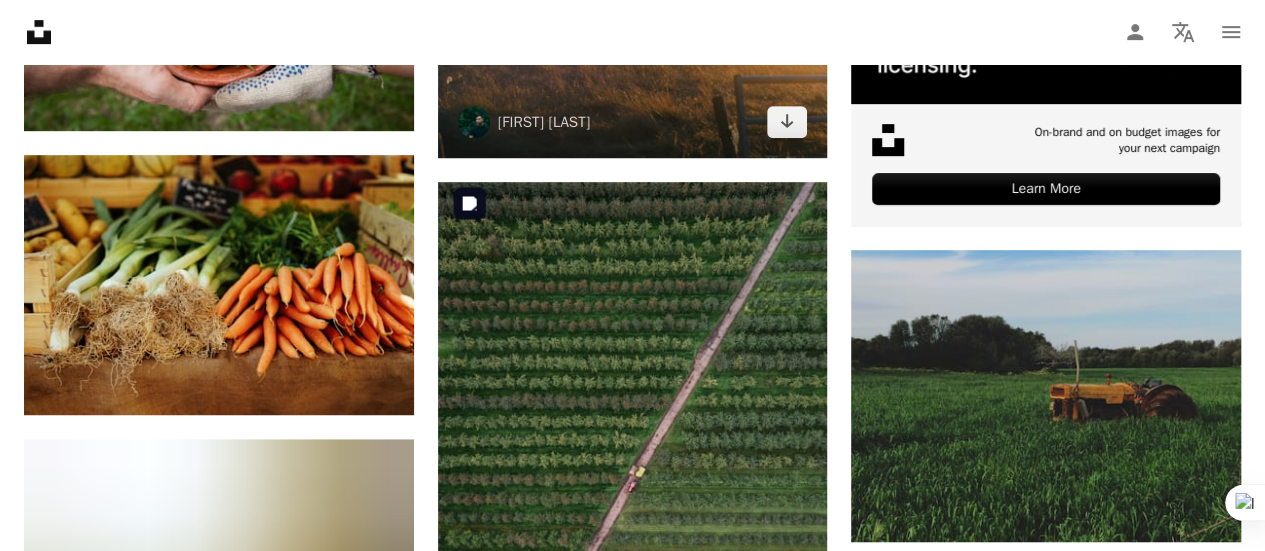 scroll, scrollTop: 8083, scrollLeft: 0, axis: vertical 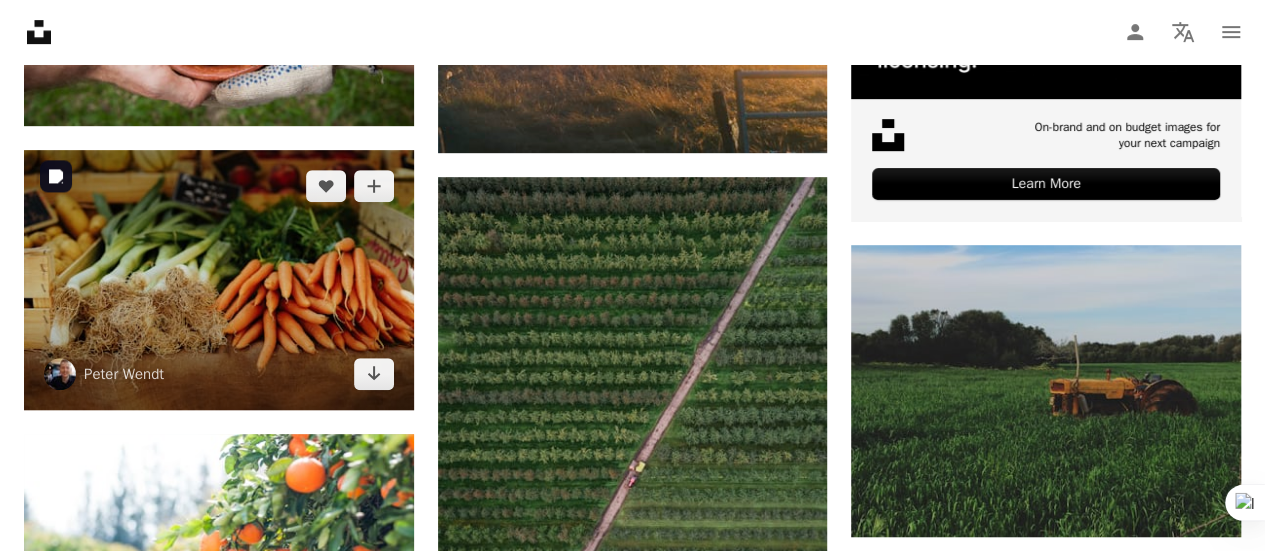 click at bounding box center (219, 280) 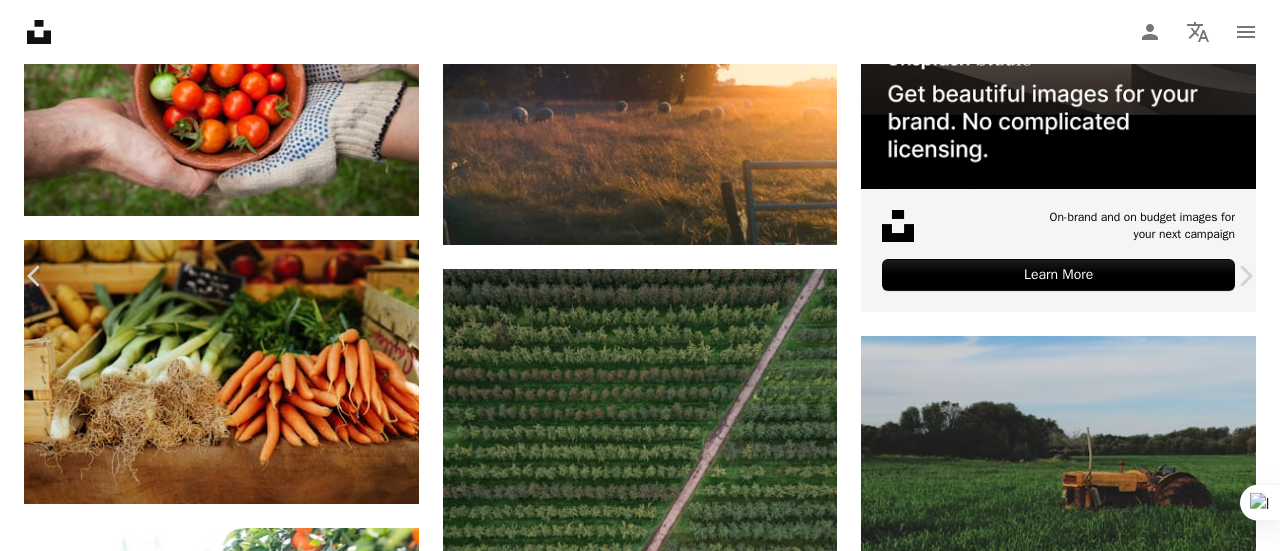 click on "Download free" at bounding box center (1081, 4352) 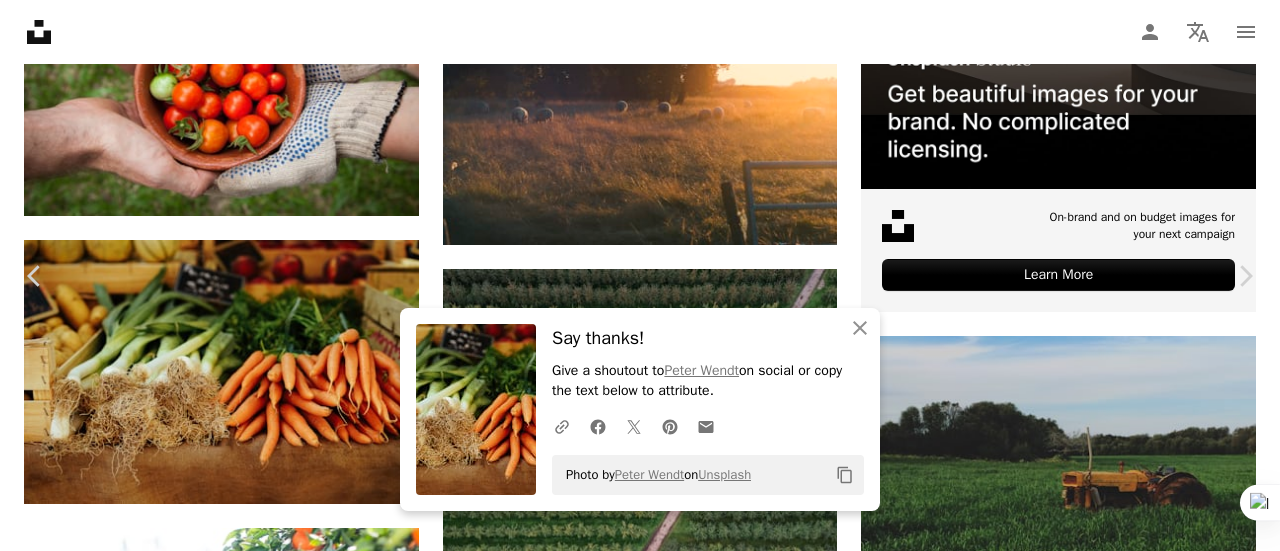 click on "An X shape" at bounding box center (20, 20) 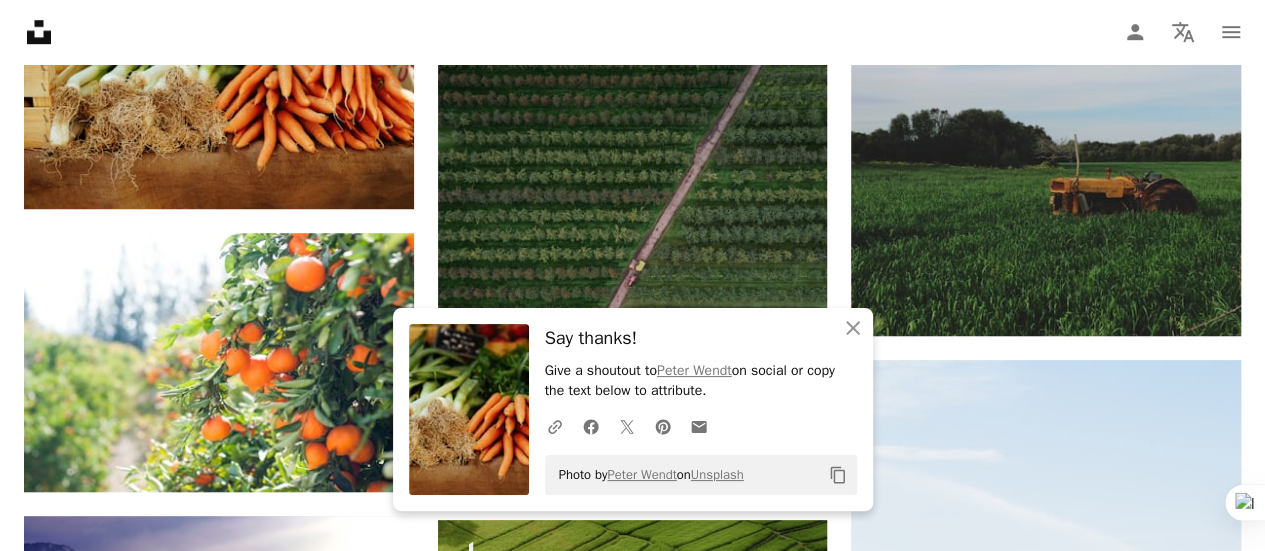 scroll, scrollTop: 8285, scrollLeft: 0, axis: vertical 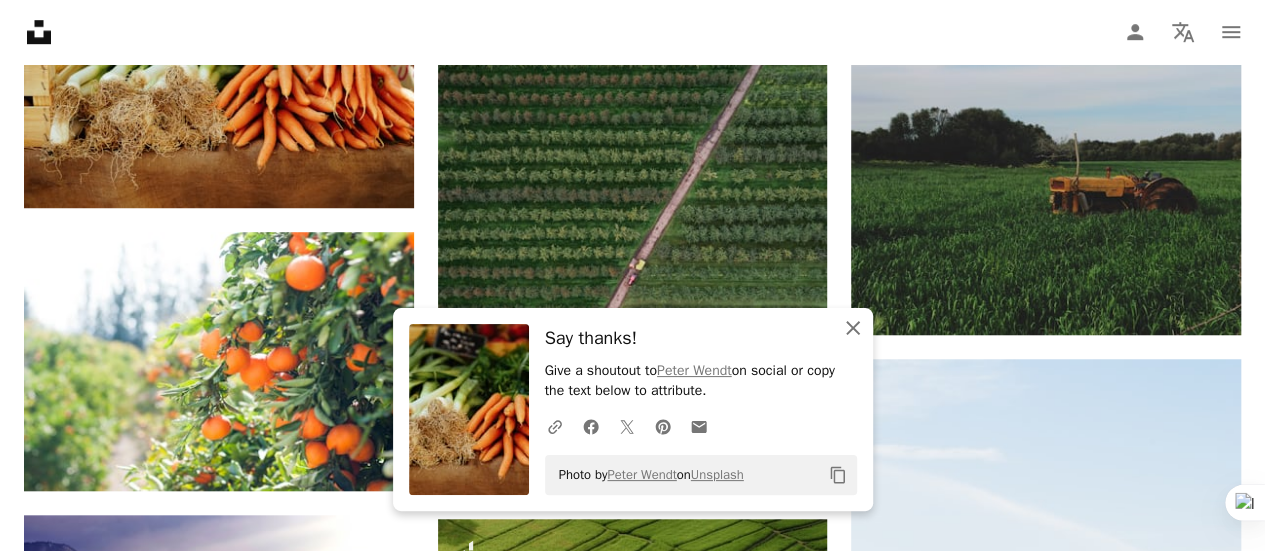 click 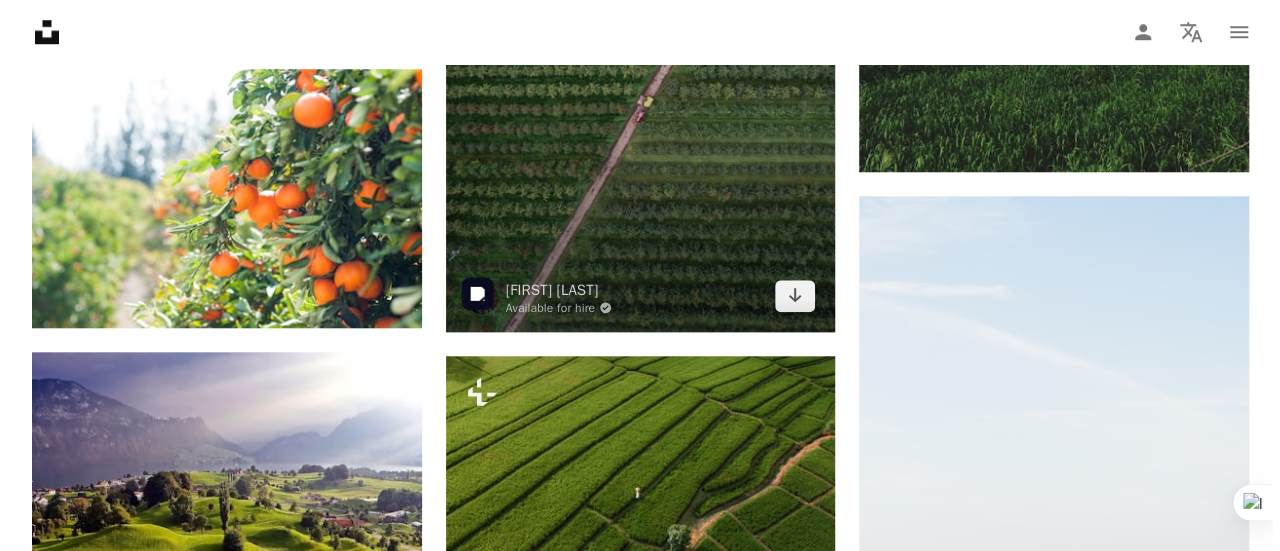 scroll, scrollTop: 8451, scrollLeft: 0, axis: vertical 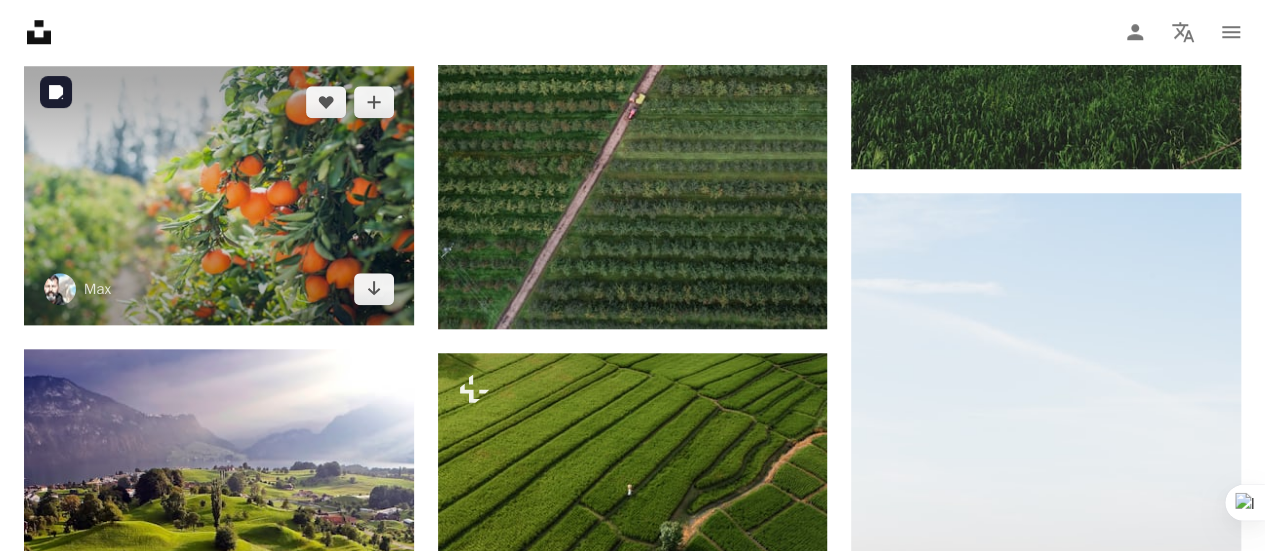 click at bounding box center (219, 195) 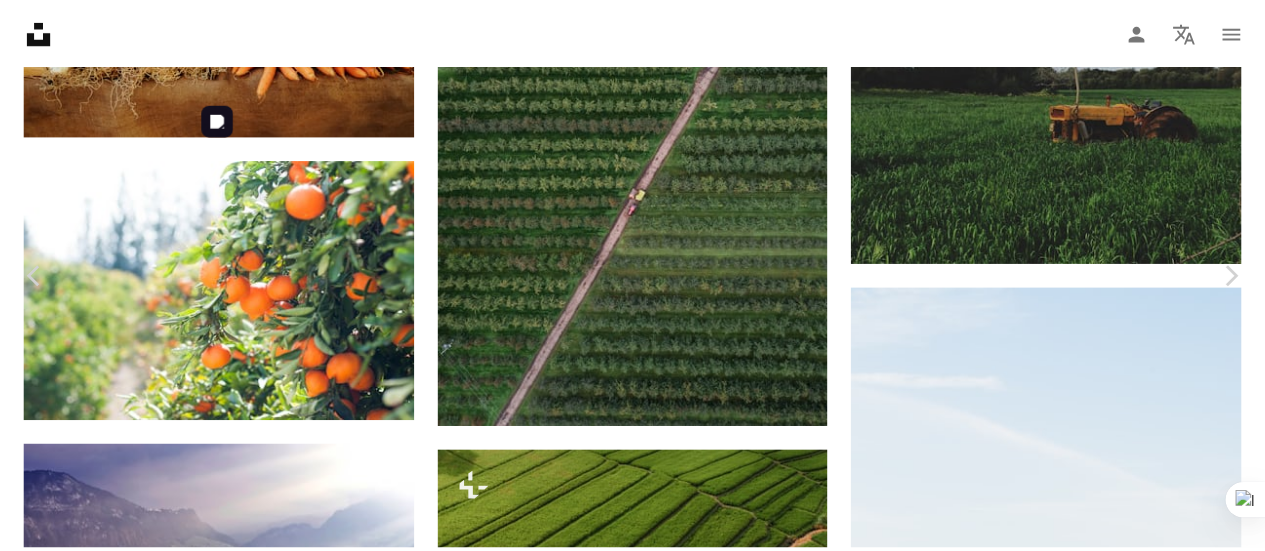 scroll, scrollTop: 58, scrollLeft: 0, axis: vertical 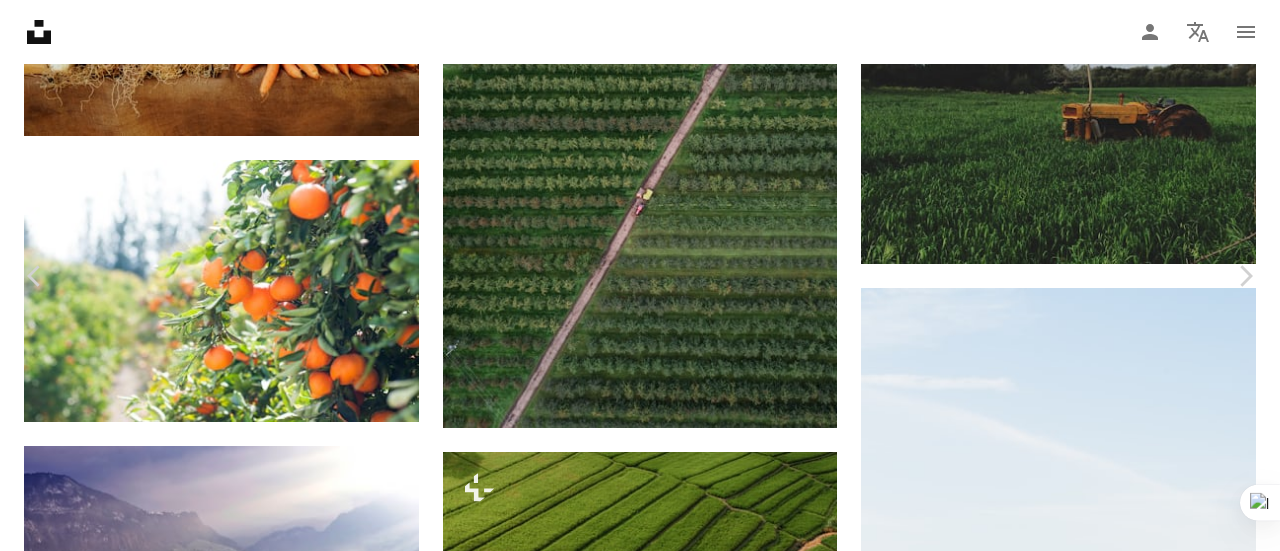 click on "An X shape" at bounding box center [20, 20] 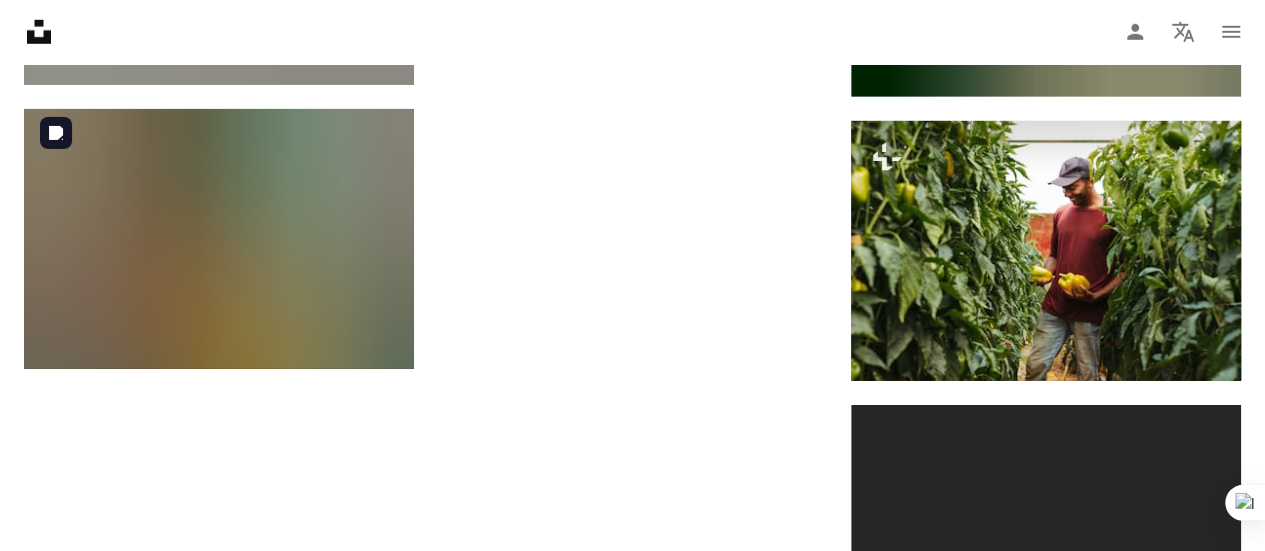 scroll, scrollTop: 10640, scrollLeft: 0, axis: vertical 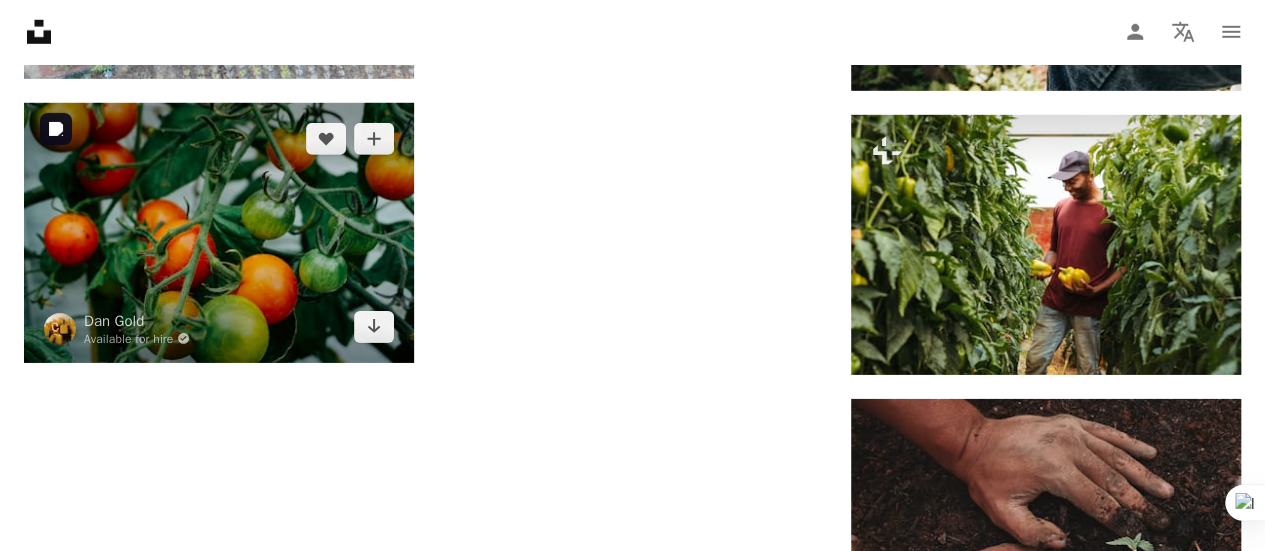 click at bounding box center [219, 233] 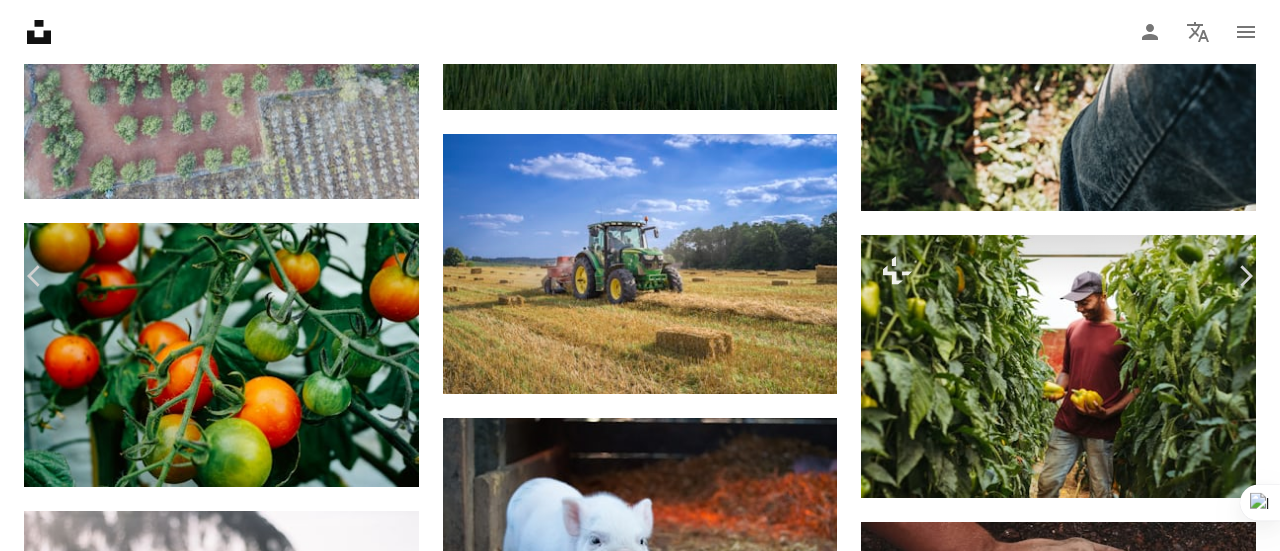 click on "An X shape" at bounding box center [20, 20] 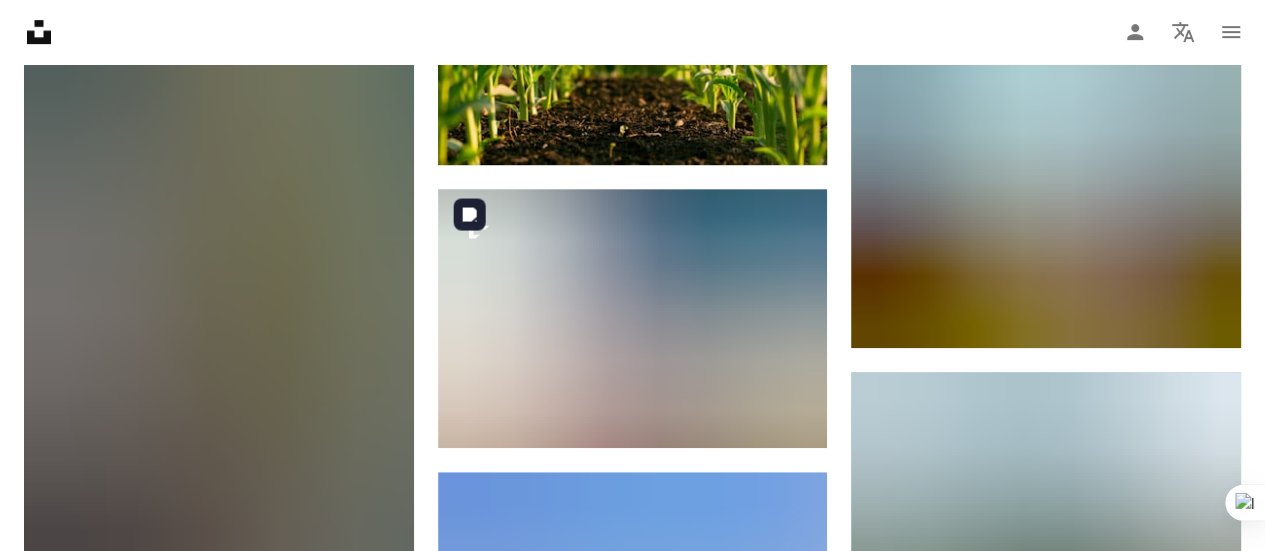 scroll, scrollTop: 11899, scrollLeft: 0, axis: vertical 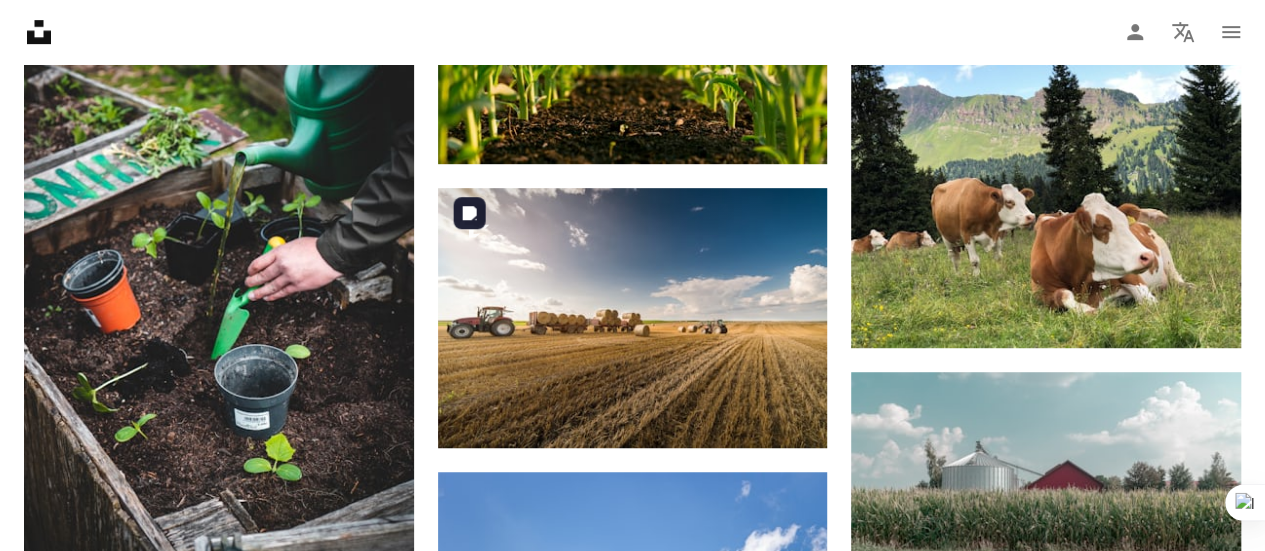click on "For  Unsplash+" at bounding box center [541, 424] 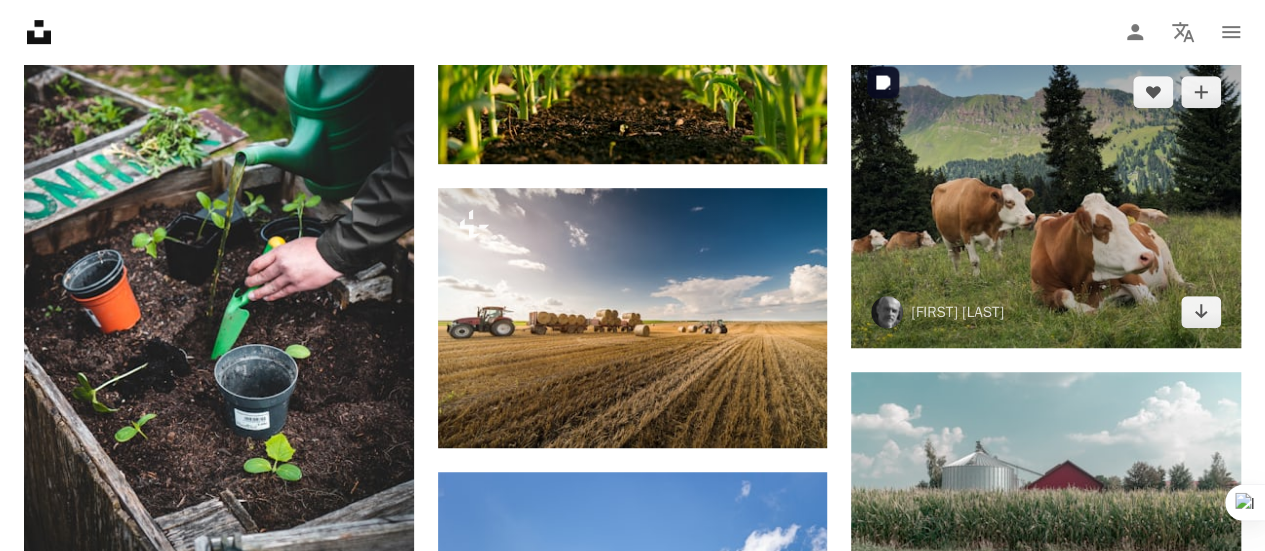 click at bounding box center [1046, 202] 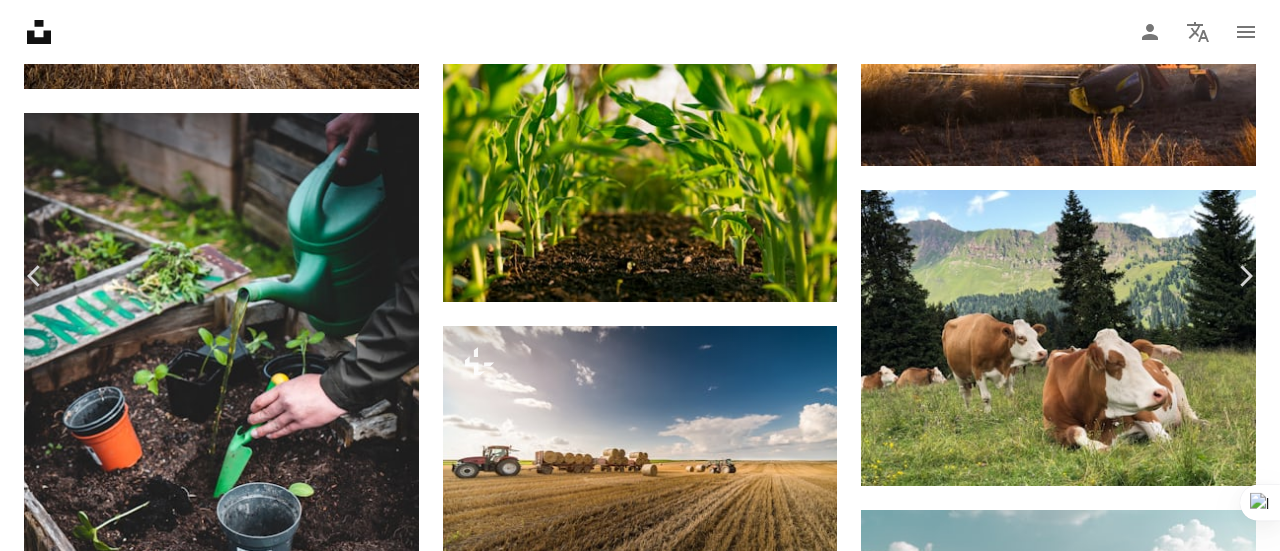 click on "Download free" at bounding box center (1081, 2925) 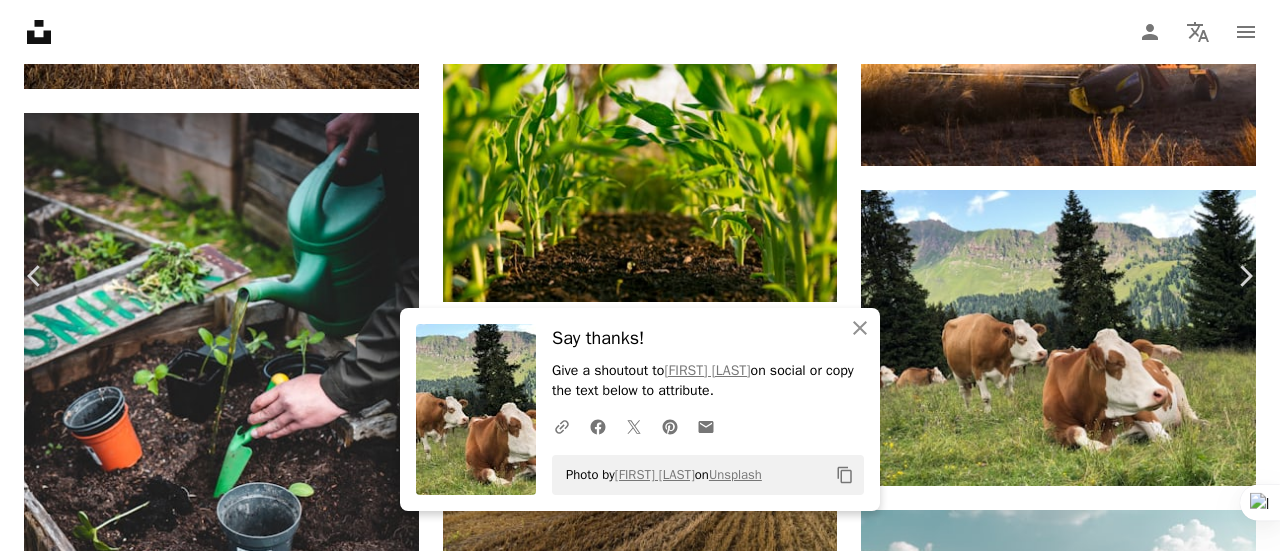 click on "An X shape" at bounding box center (20, 20) 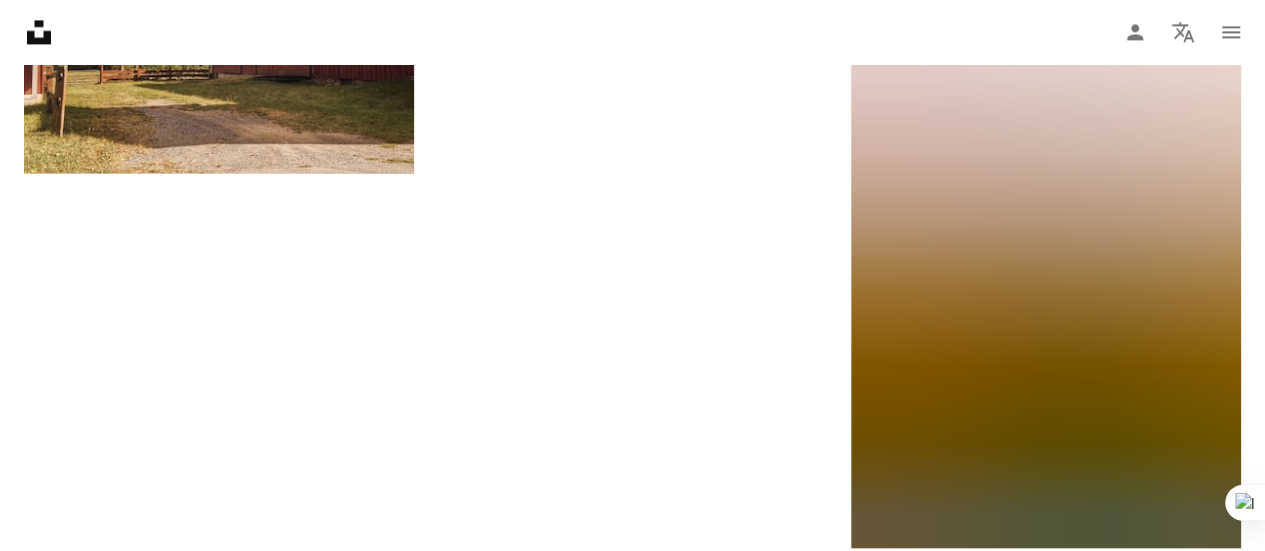 scroll, scrollTop: 12916, scrollLeft: 0, axis: vertical 